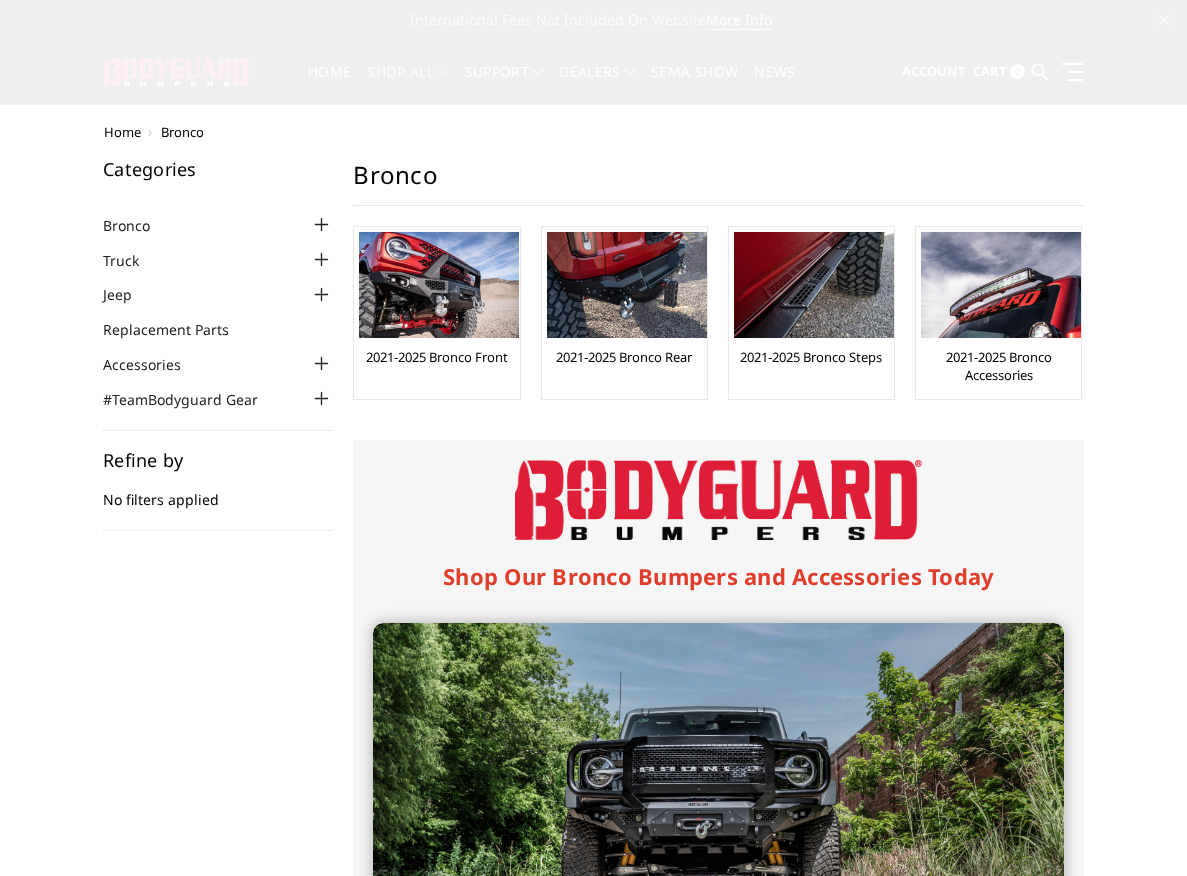 scroll, scrollTop: 0, scrollLeft: 0, axis: both 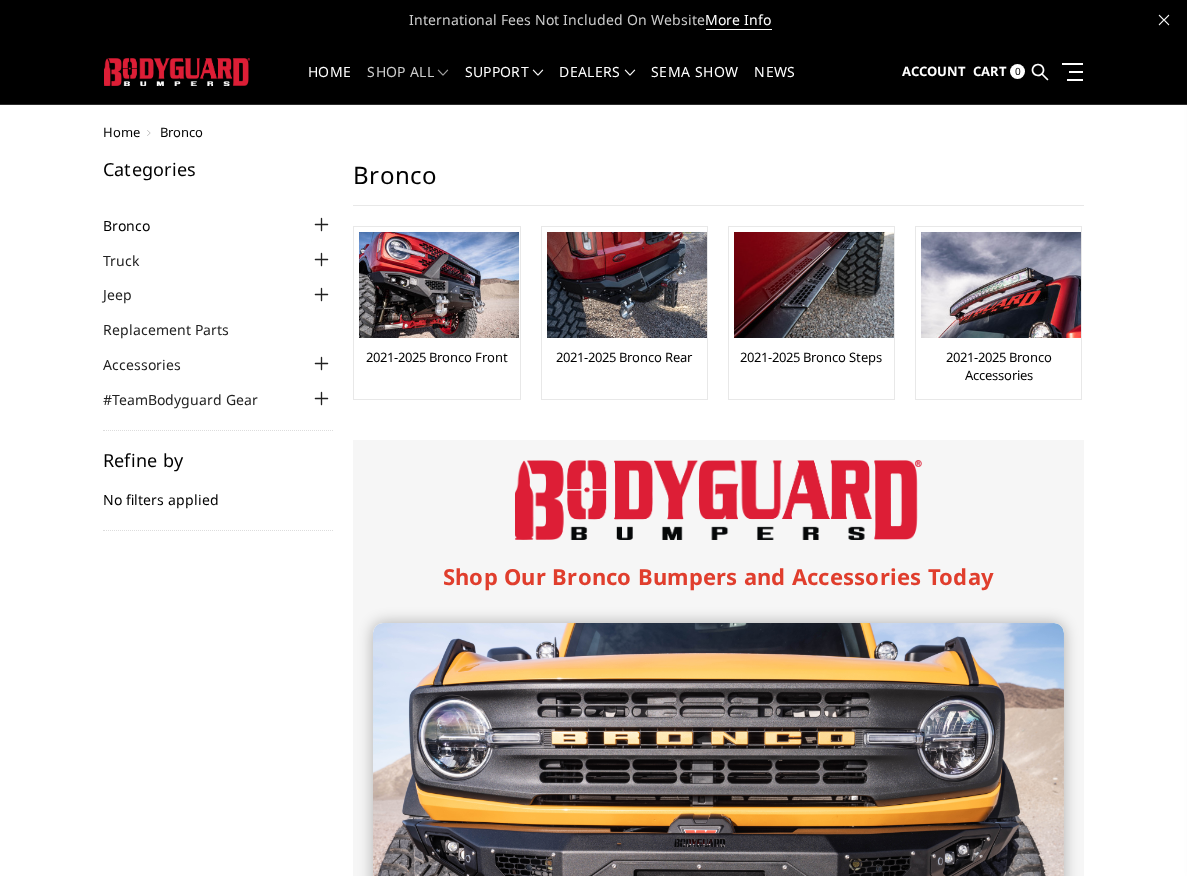 click on "Bronco" at bounding box center (139, 225) 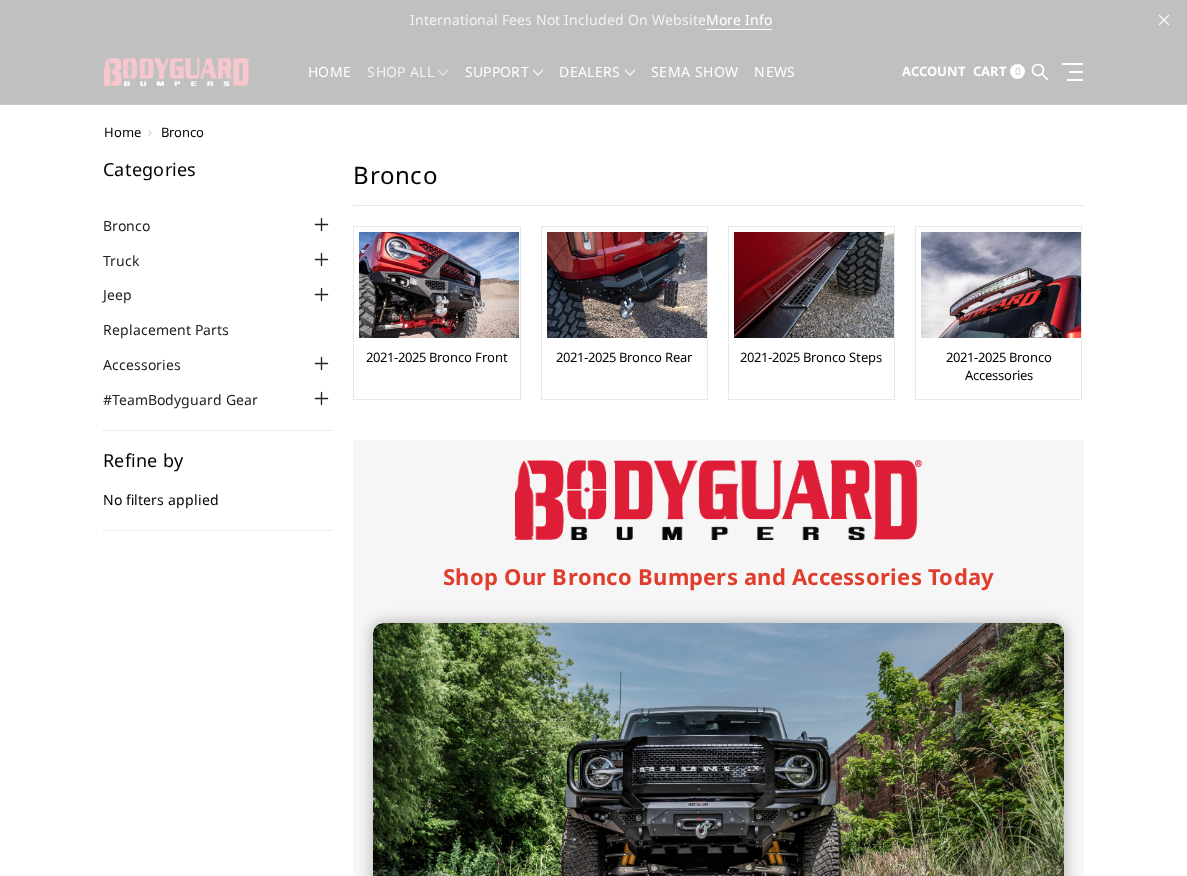 scroll, scrollTop: 0, scrollLeft: 0, axis: both 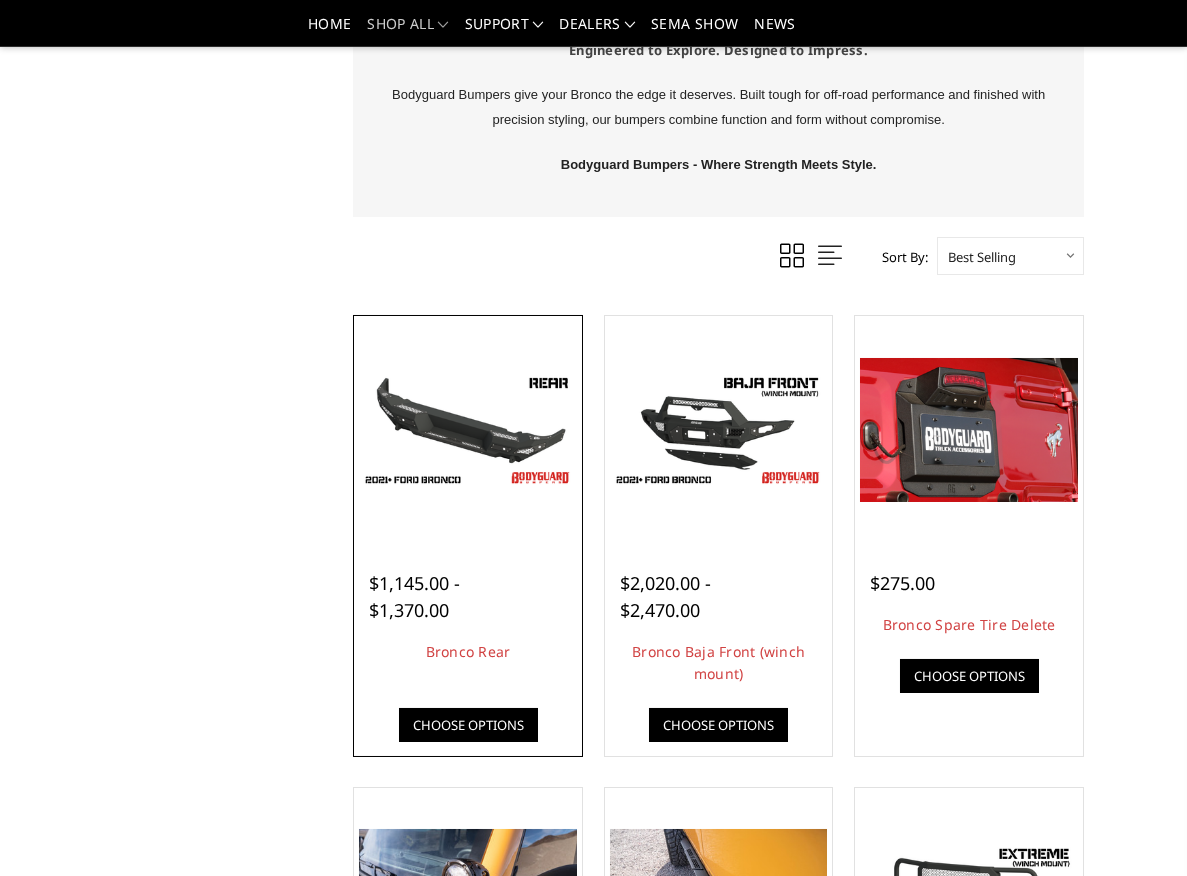 click at bounding box center [468, 430] 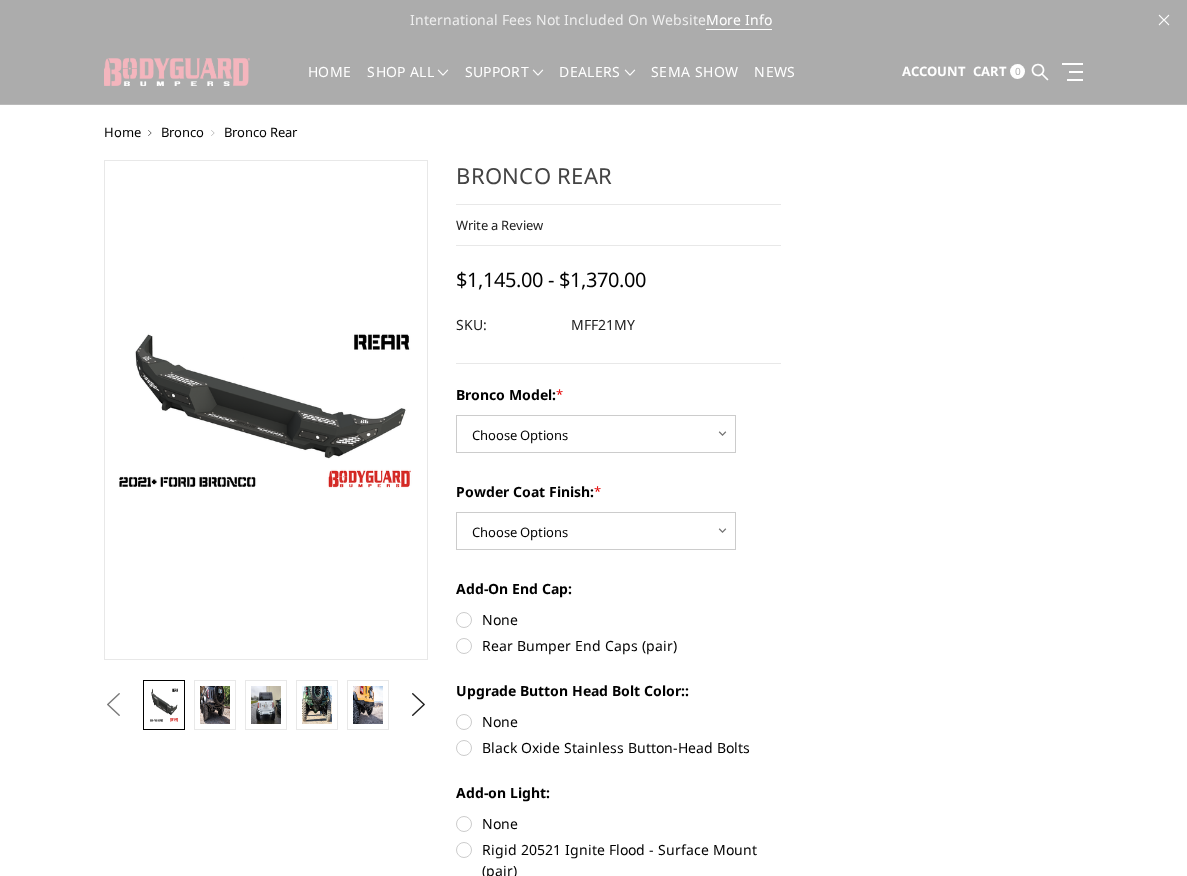scroll, scrollTop: 0, scrollLeft: 0, axis: both 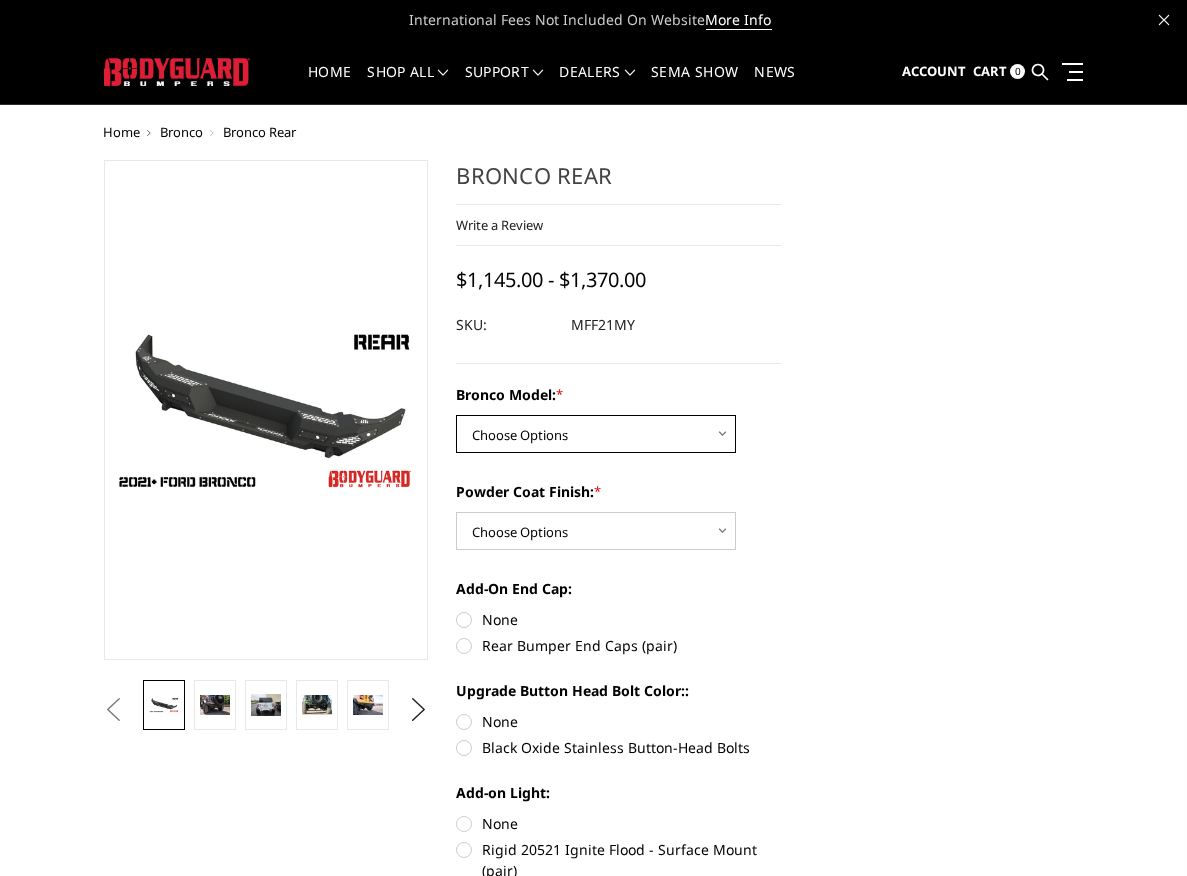 click on "Choose Options
Base/Badlands/Wildtrak/etc.
Raptor" at bounding box center (596, 434) 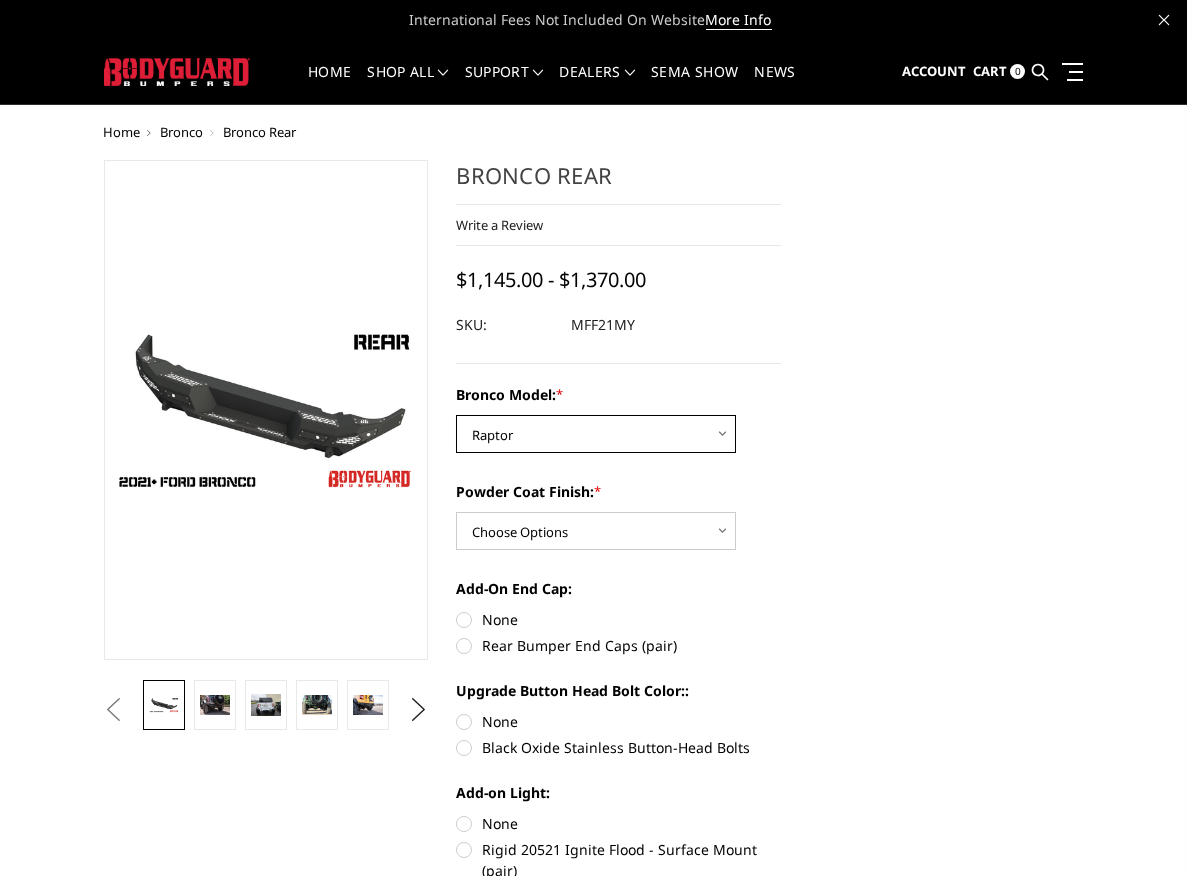 click on "Choose Options
Base/Badlands/Wildtrak/etc.
Raptor" at bounding box center (596, 434) 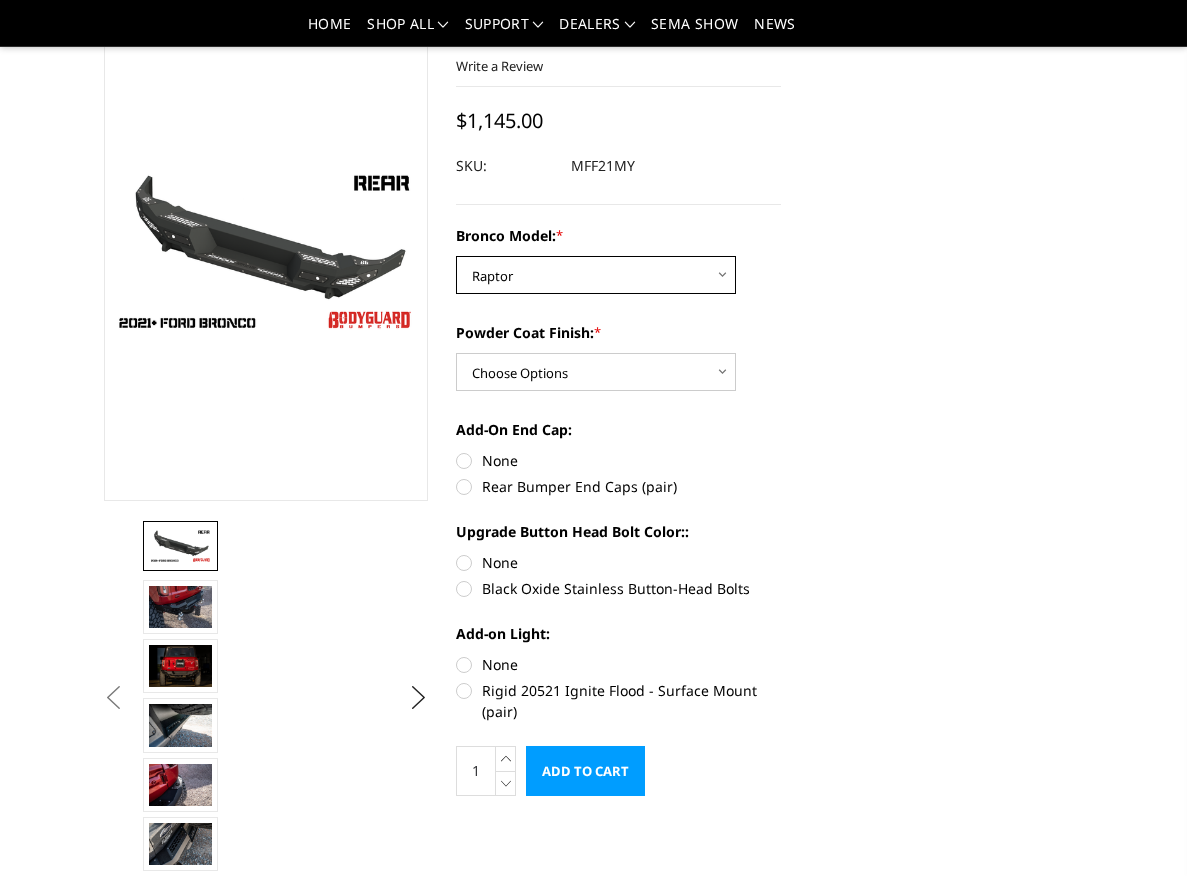 scroll, scrollTop: 100, scrollLeft: 0, axis: vertical 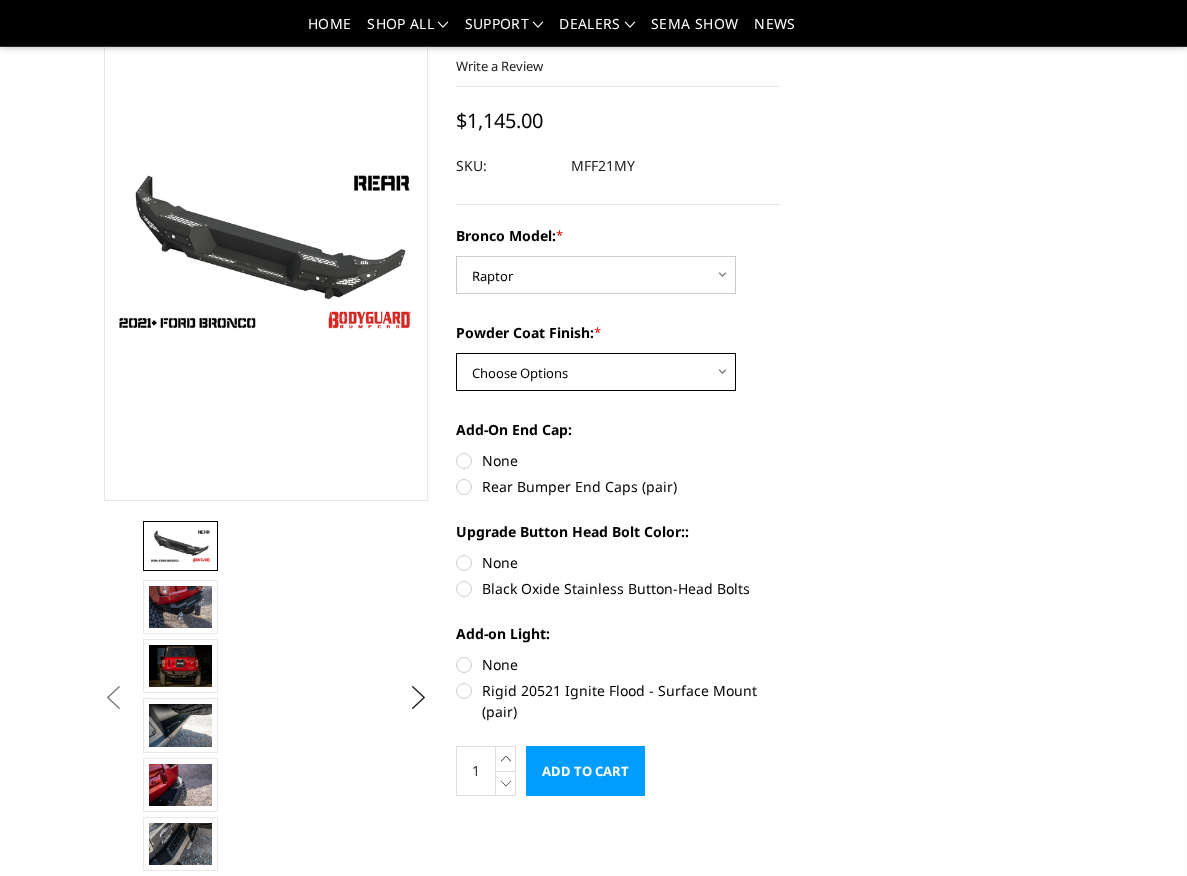 click on "Choose Options
Bare Metal
Textured Black Powder Coat" at bounding box center [596, 372] 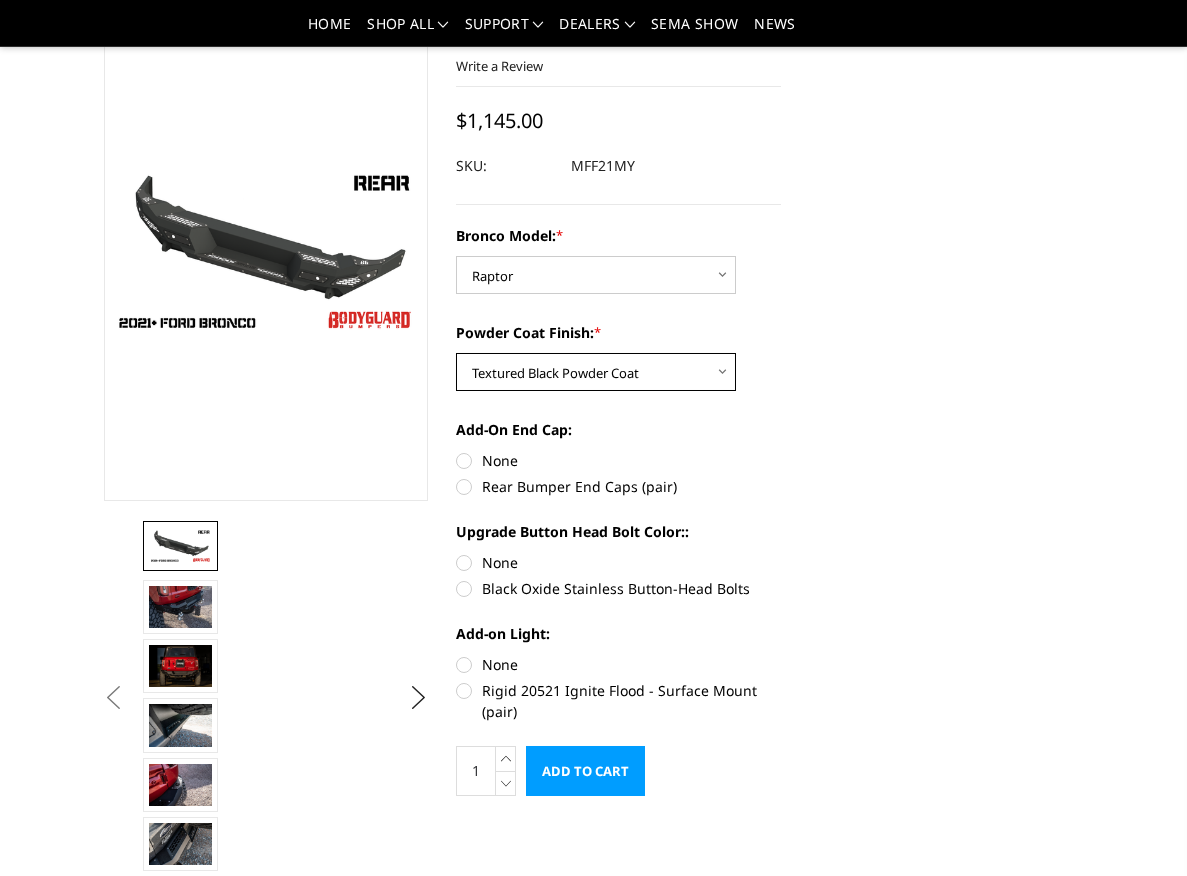 click on "Choose Options
Bare Metal
Textured Black Powder Coat" at bounding box center (596, 372) 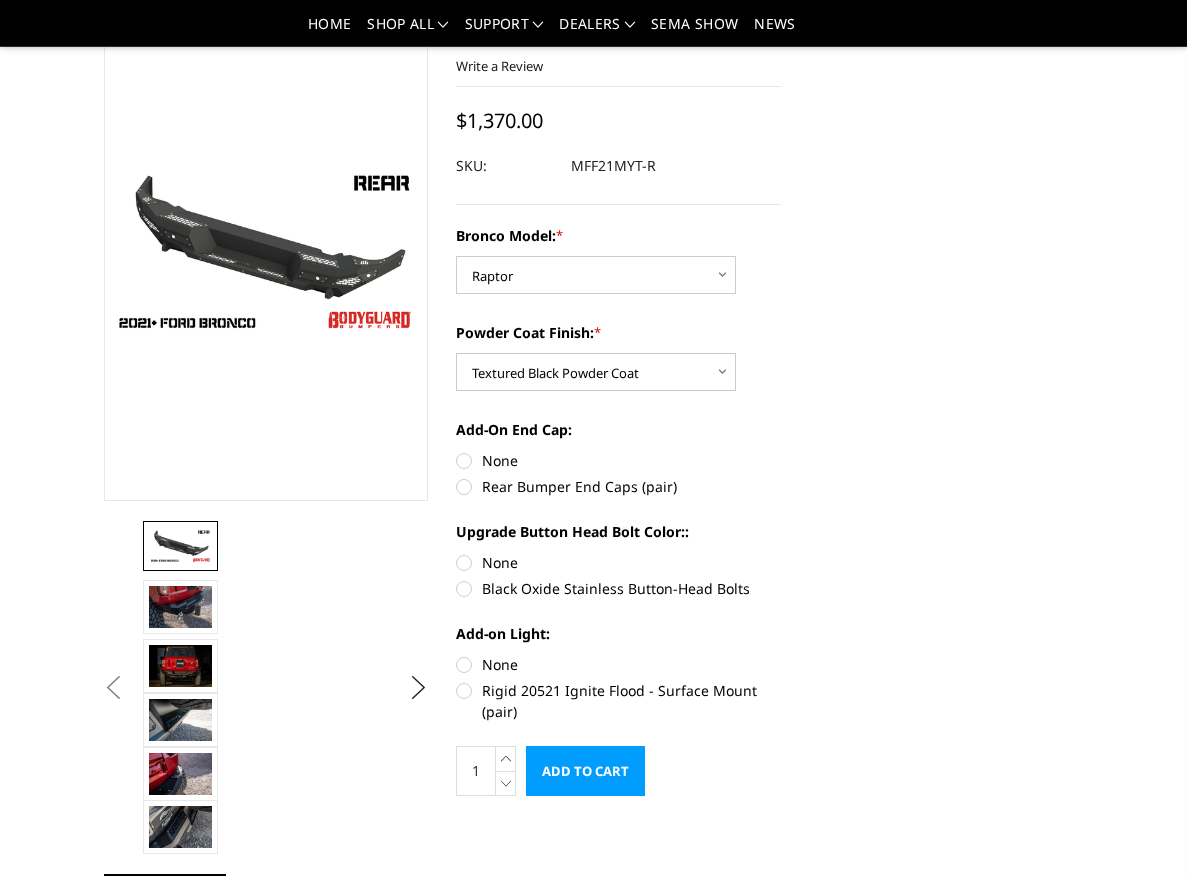 click on "Rear Bumper End Caps (pair)" at bounding box center (618, 486) 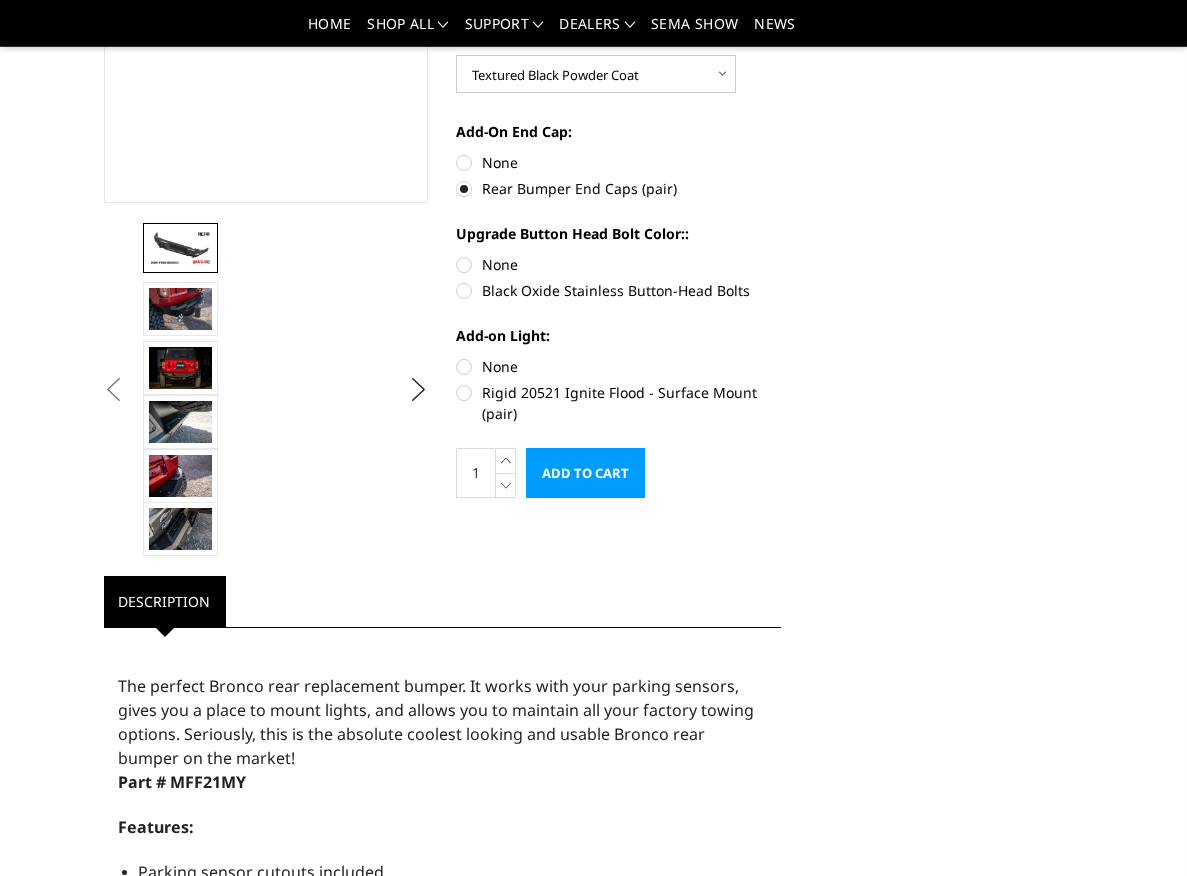 scroll, scrollTop: 400, scrollLeft: 0, axis: vertical 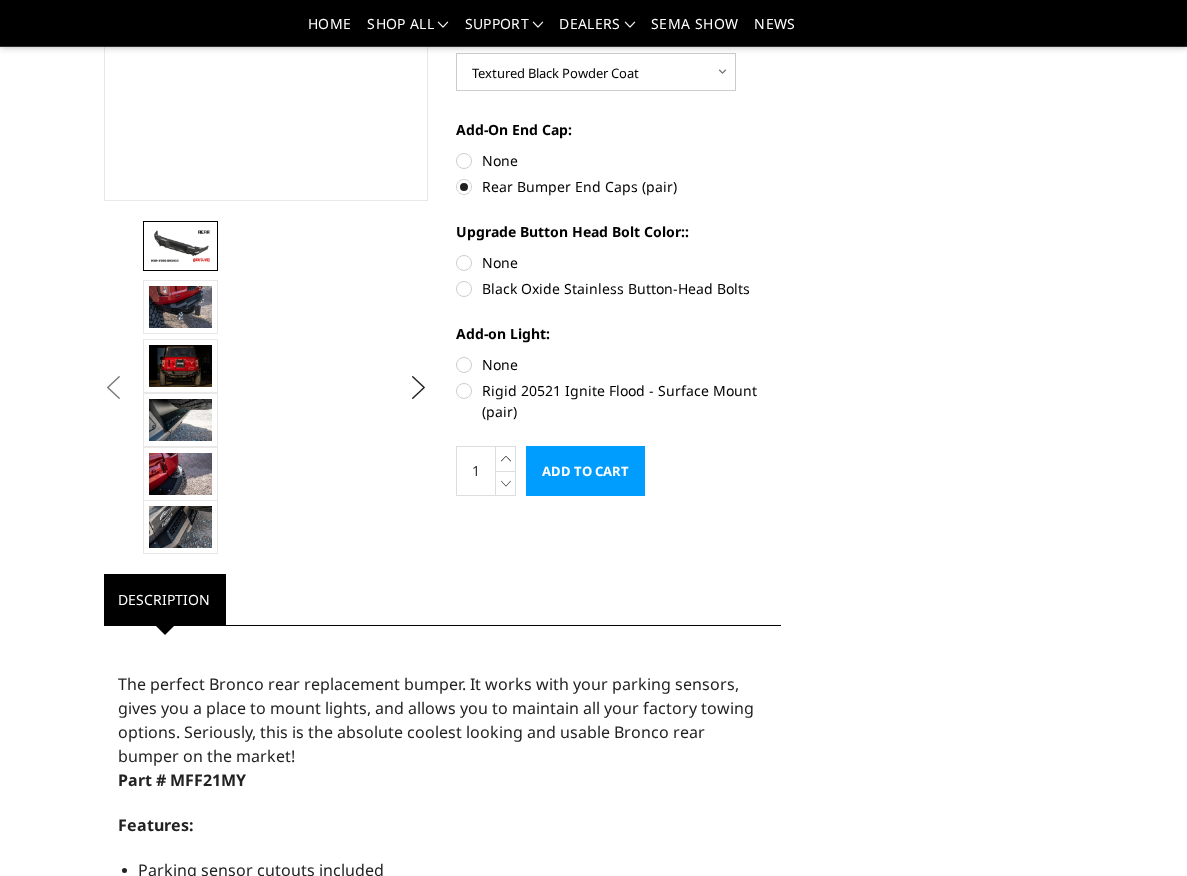click on "Black Oxide Stainless Button-Head Bolts" at bounding box center [618, 288] 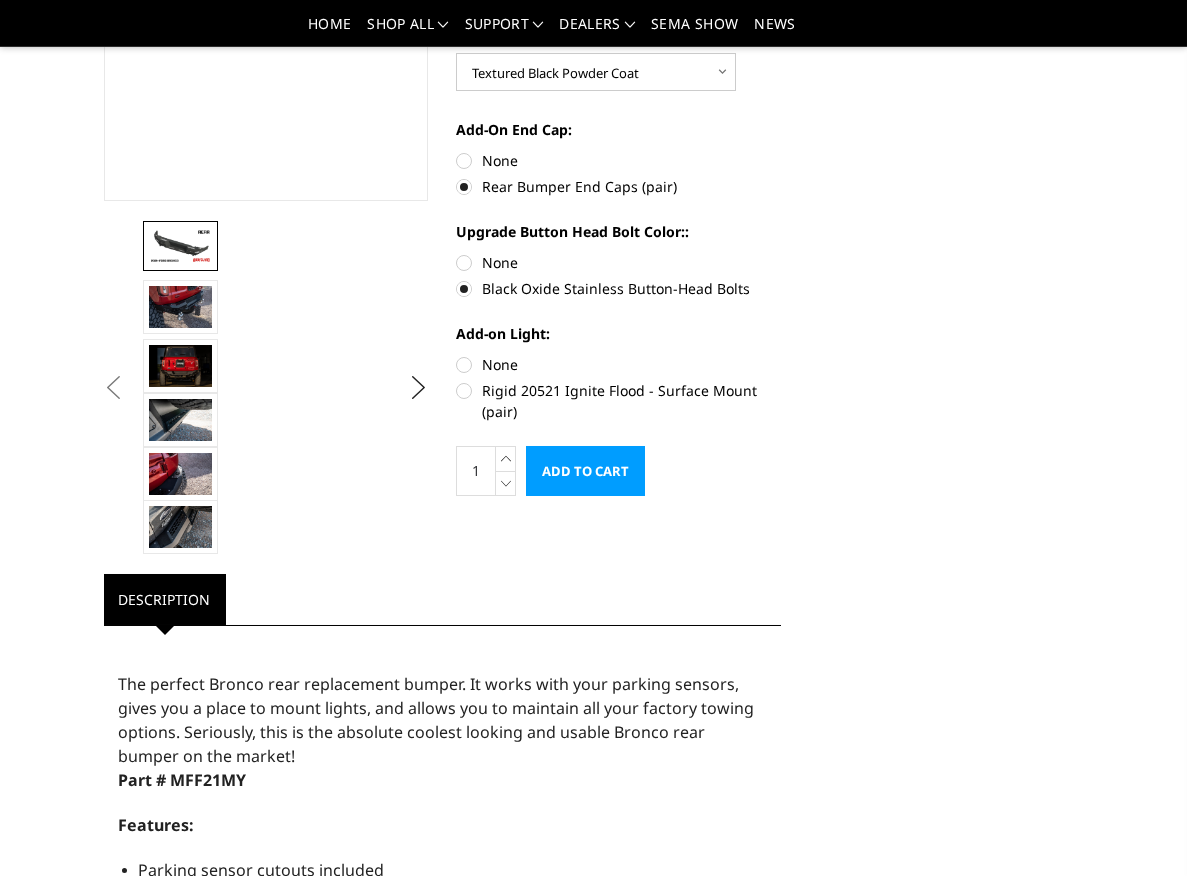 scroll, scrollTop: 100, scrollLeft: 0, axis: vertical 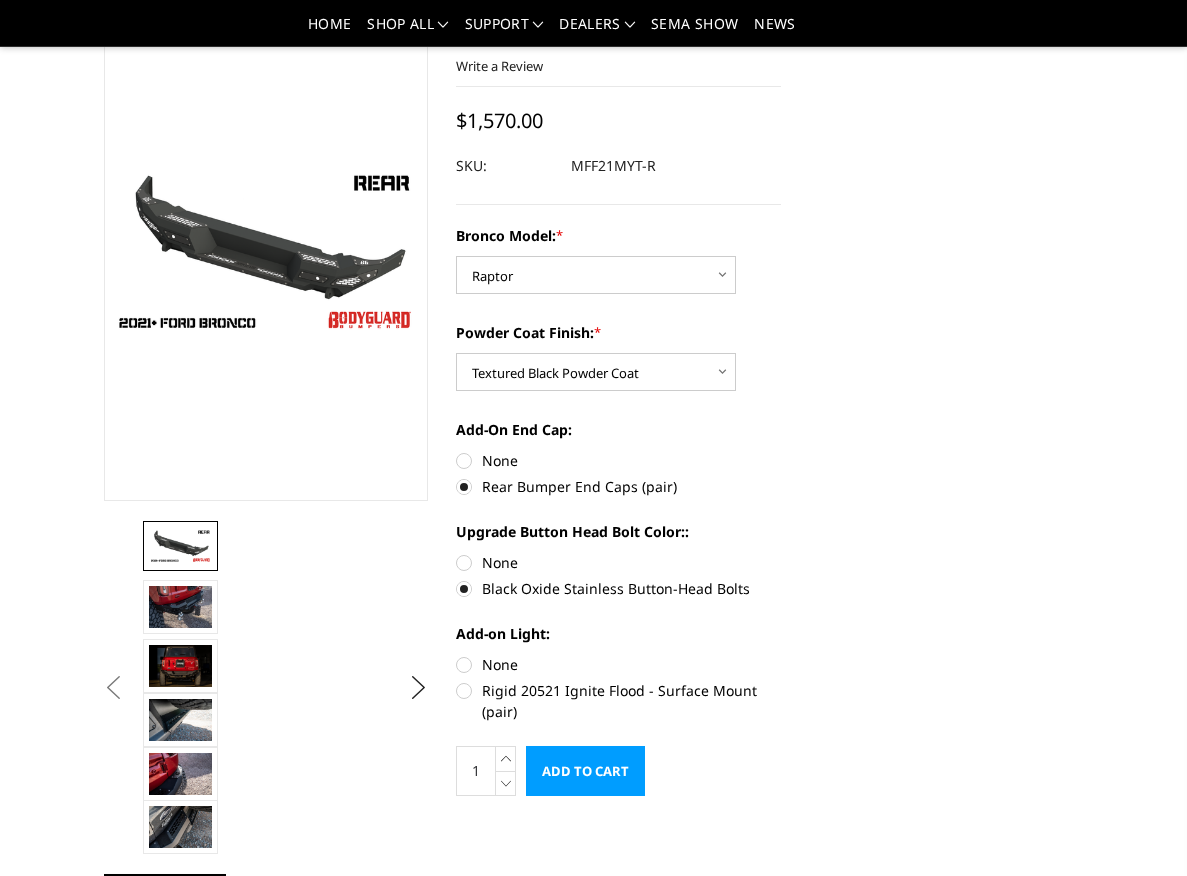 click on "Rigid 20521 Ignite Flood - Surface Mount (pair)" at bounding box center [618, 701] 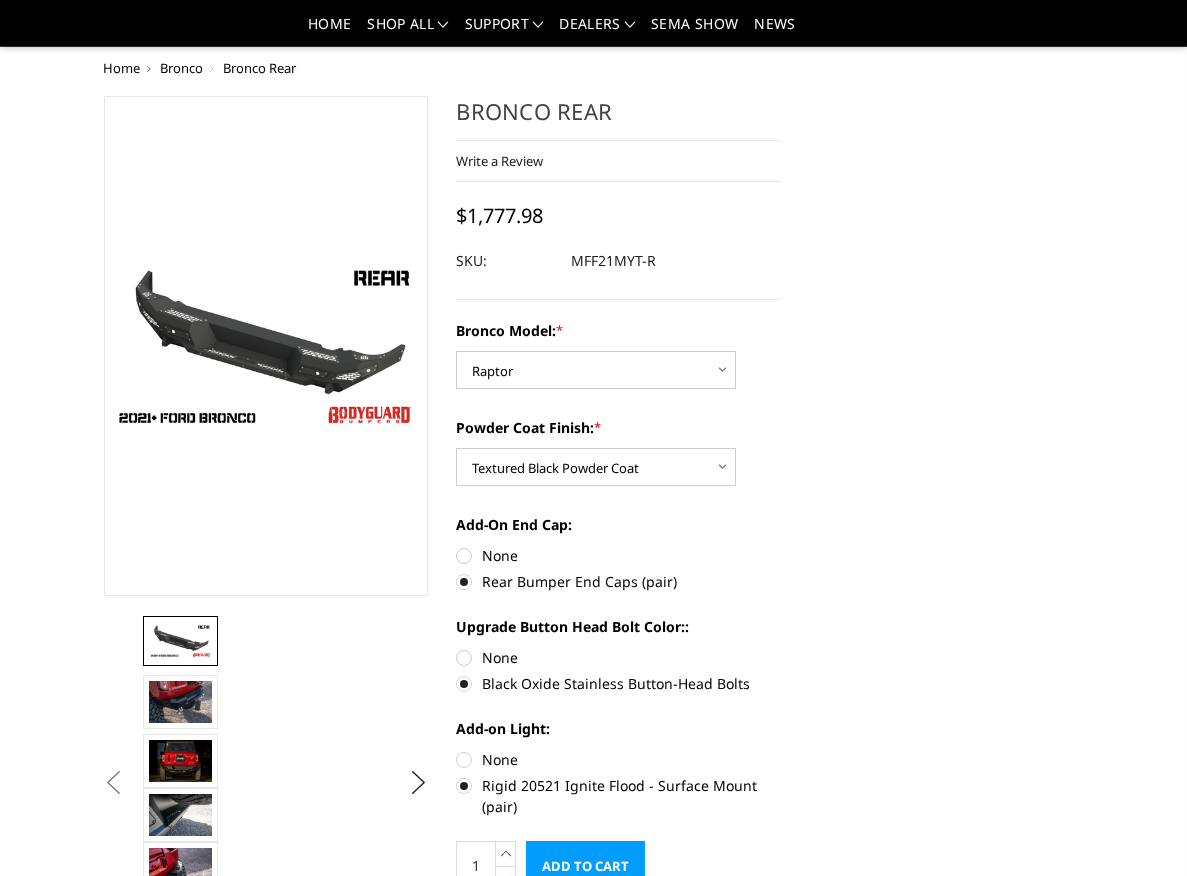 scroll, scrollTop: 0, scrollLeft: 0, axis: both 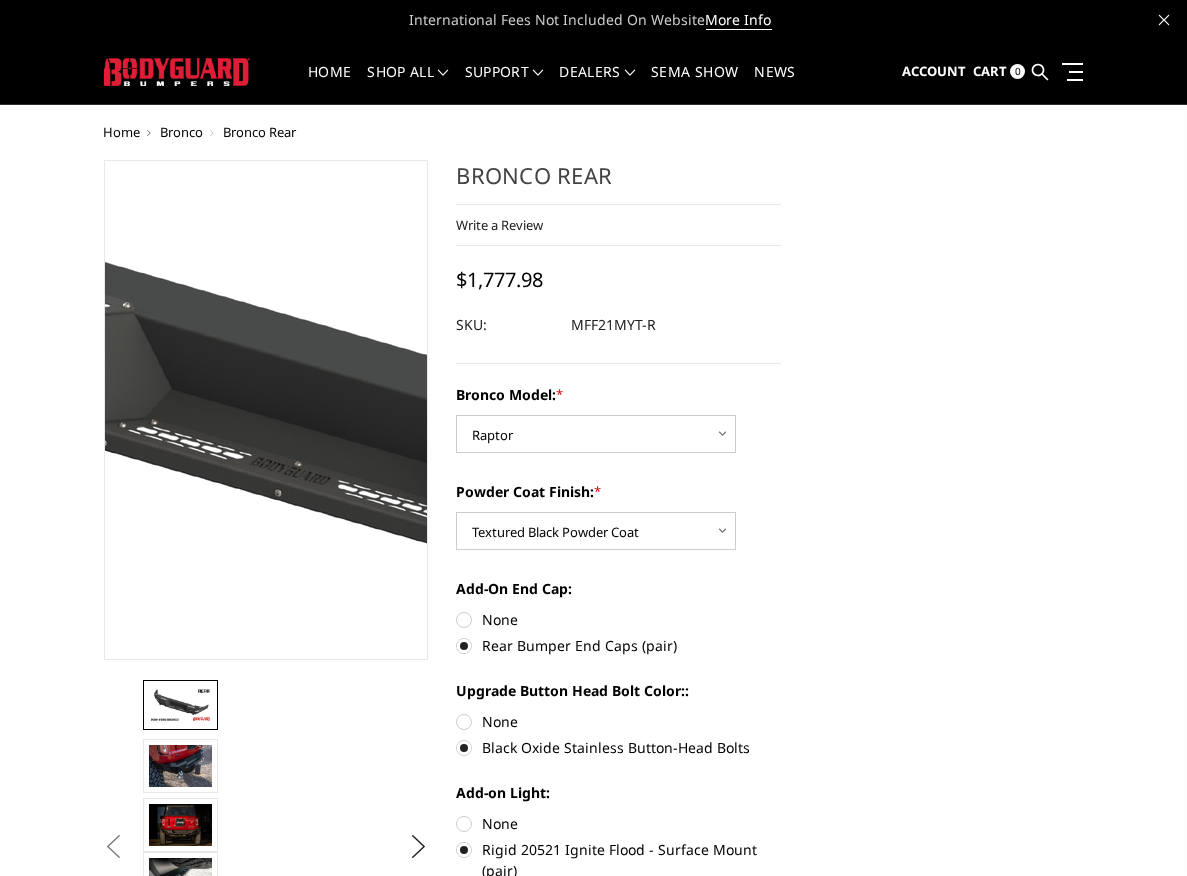 click at bounding box center (373, 411) 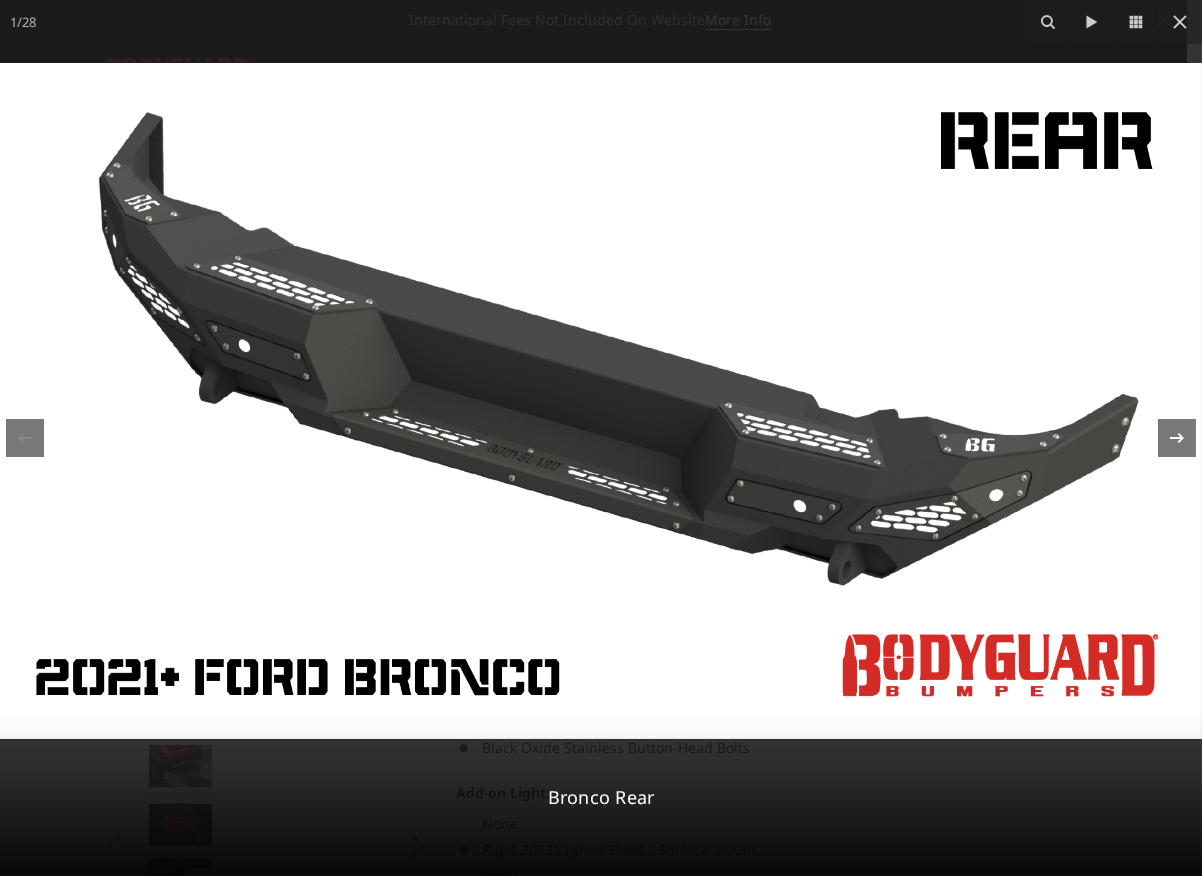 click 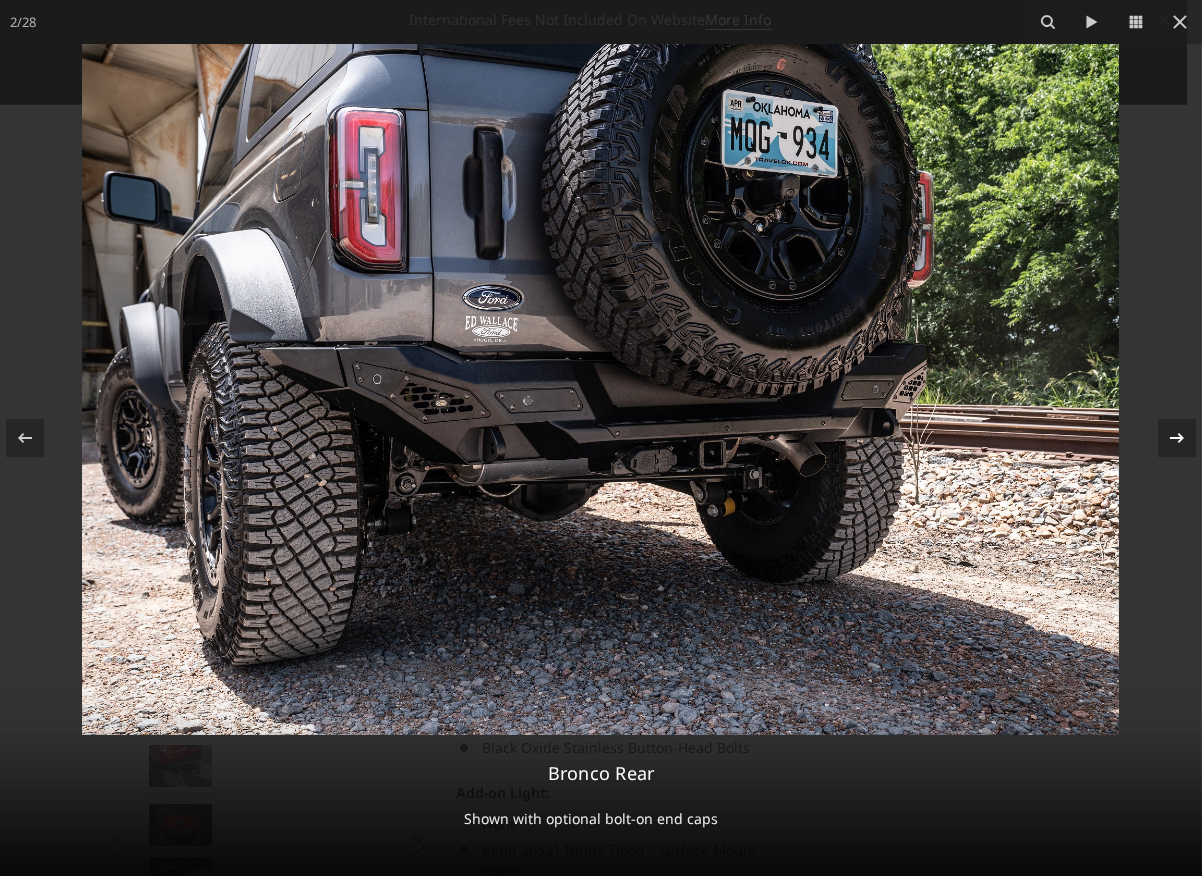 click on "2  /  28 Bronco Rear Shown with optional bolt-on end caps" at bounding box center (601, 438) 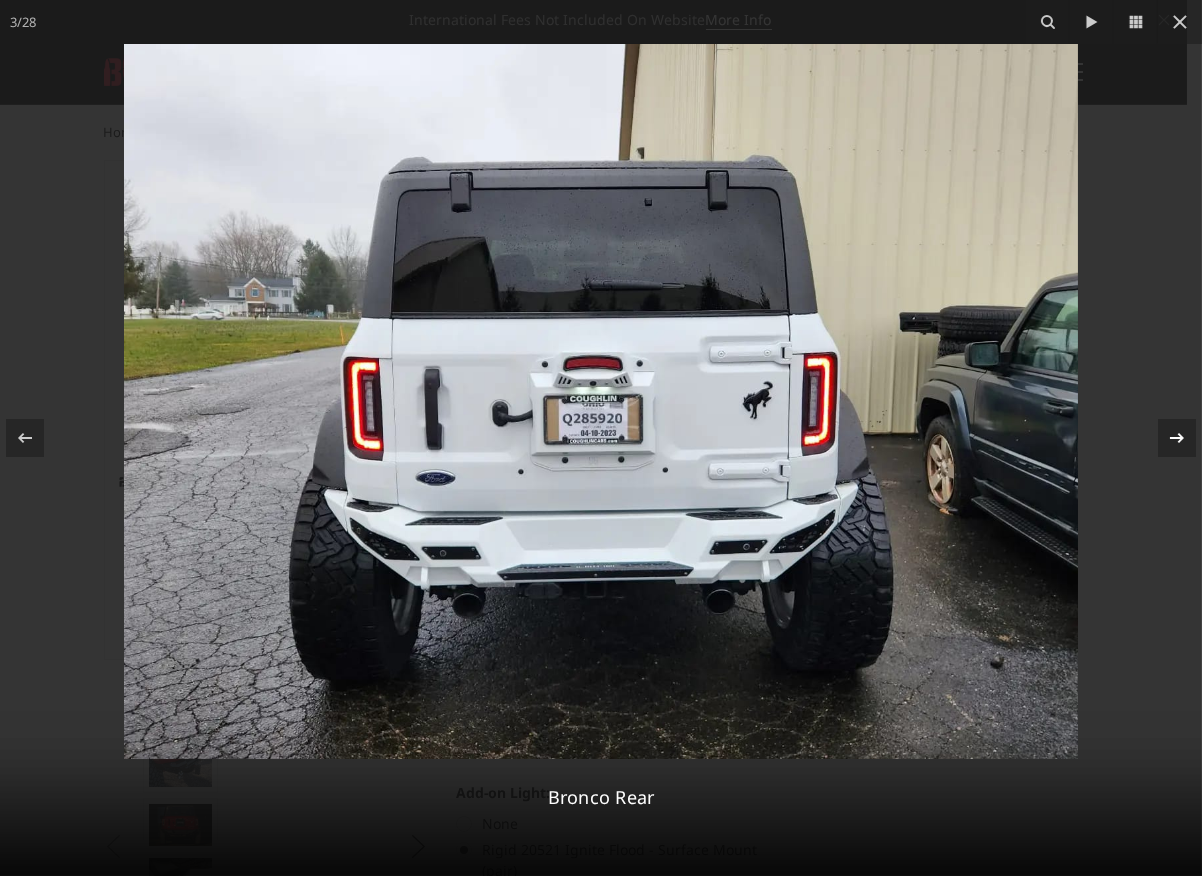 click 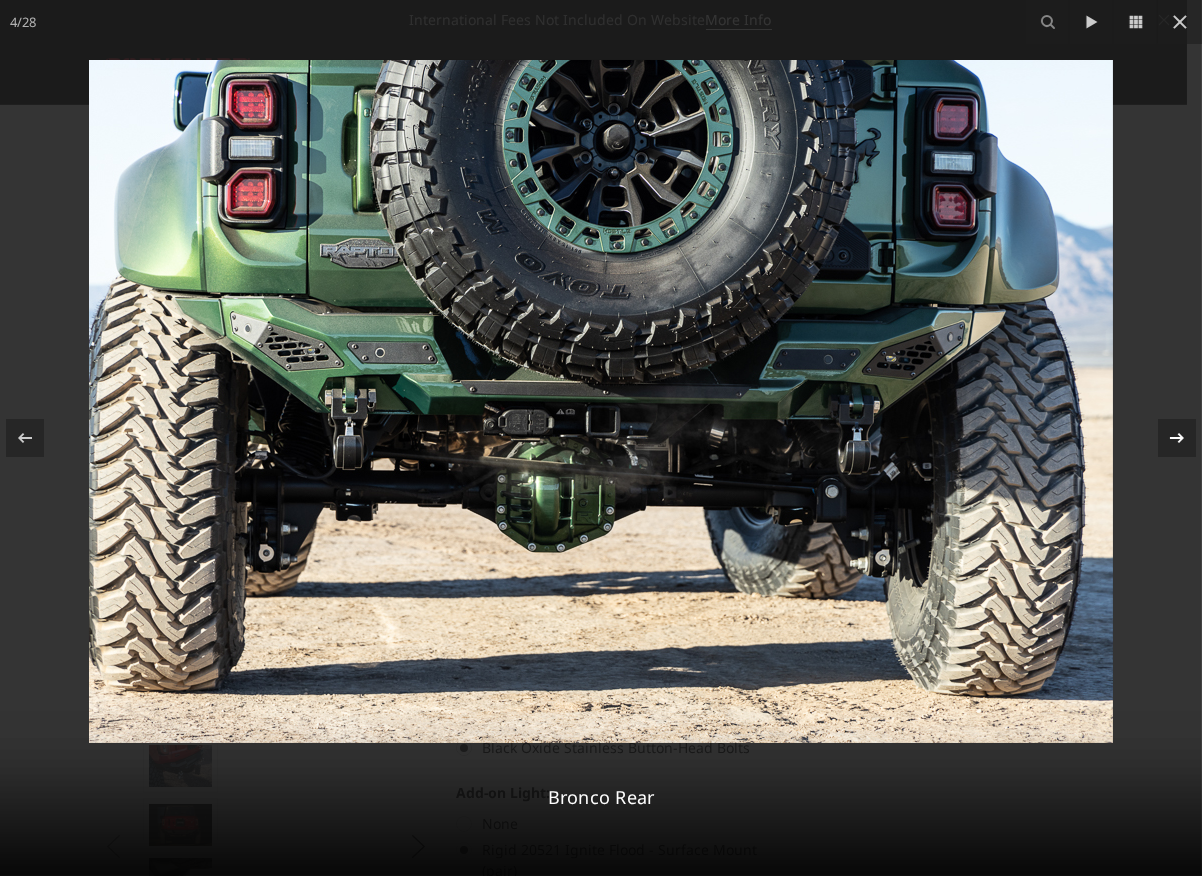 click 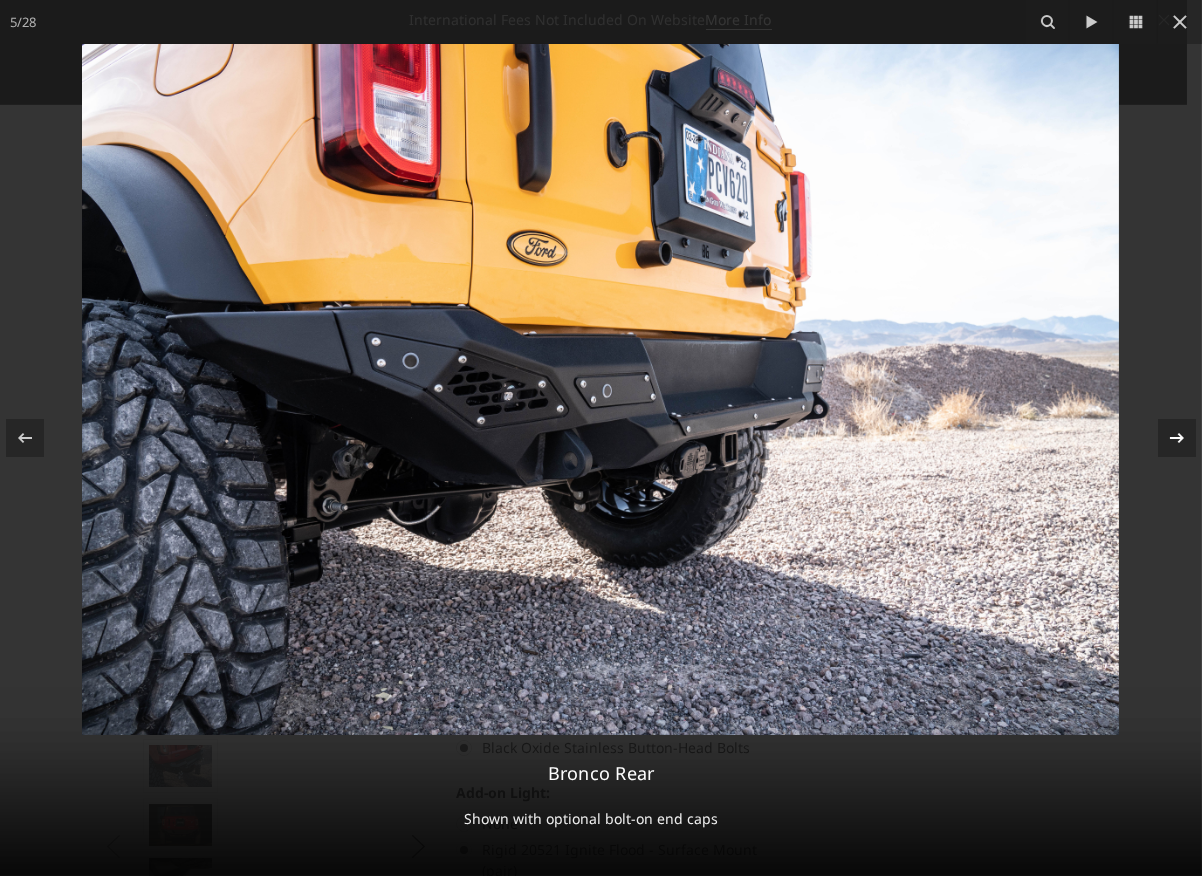 click on "5  /  28 Bronco Rear Shown with optional bolt-on end caps" at bounding box center (601, 438) 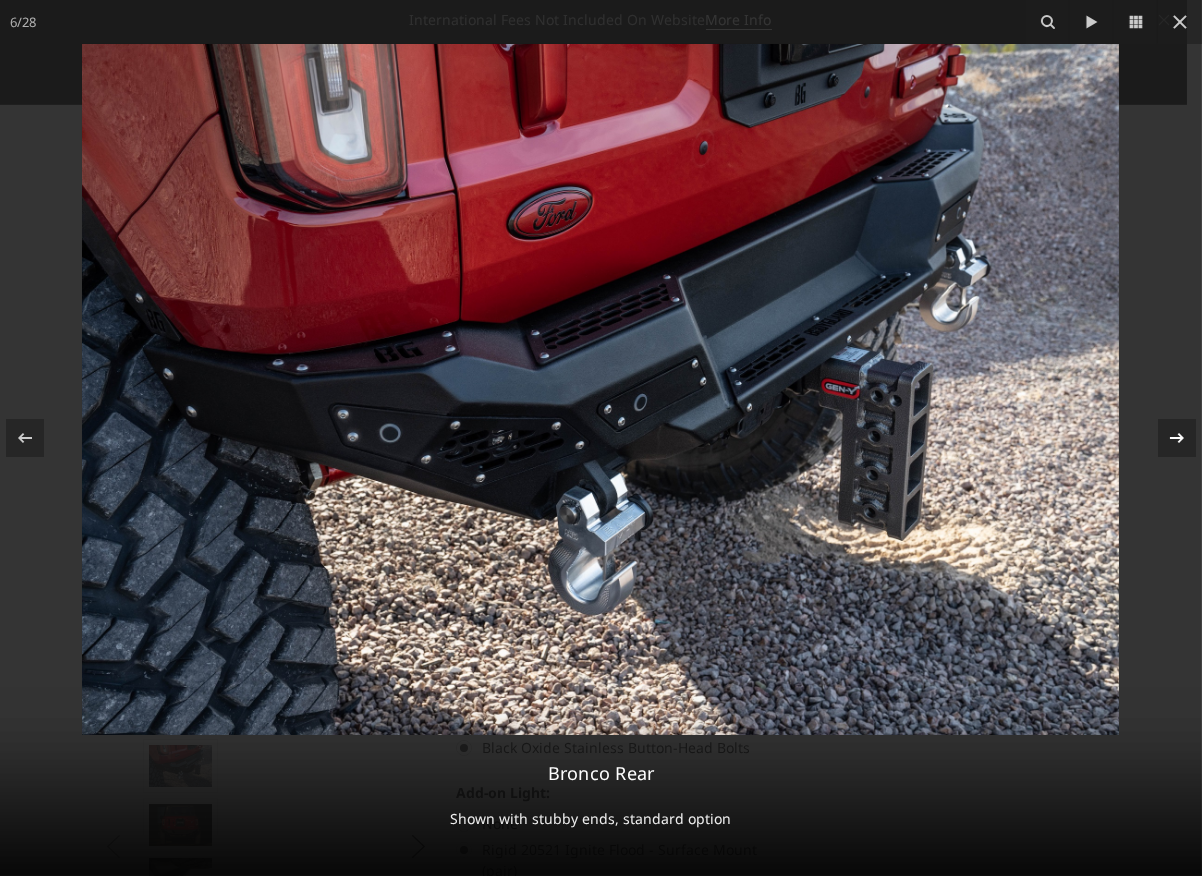 click on "6  /  28 Bronco Rear Shown with stubby ends, standard option" at bounding box center [601, 438] 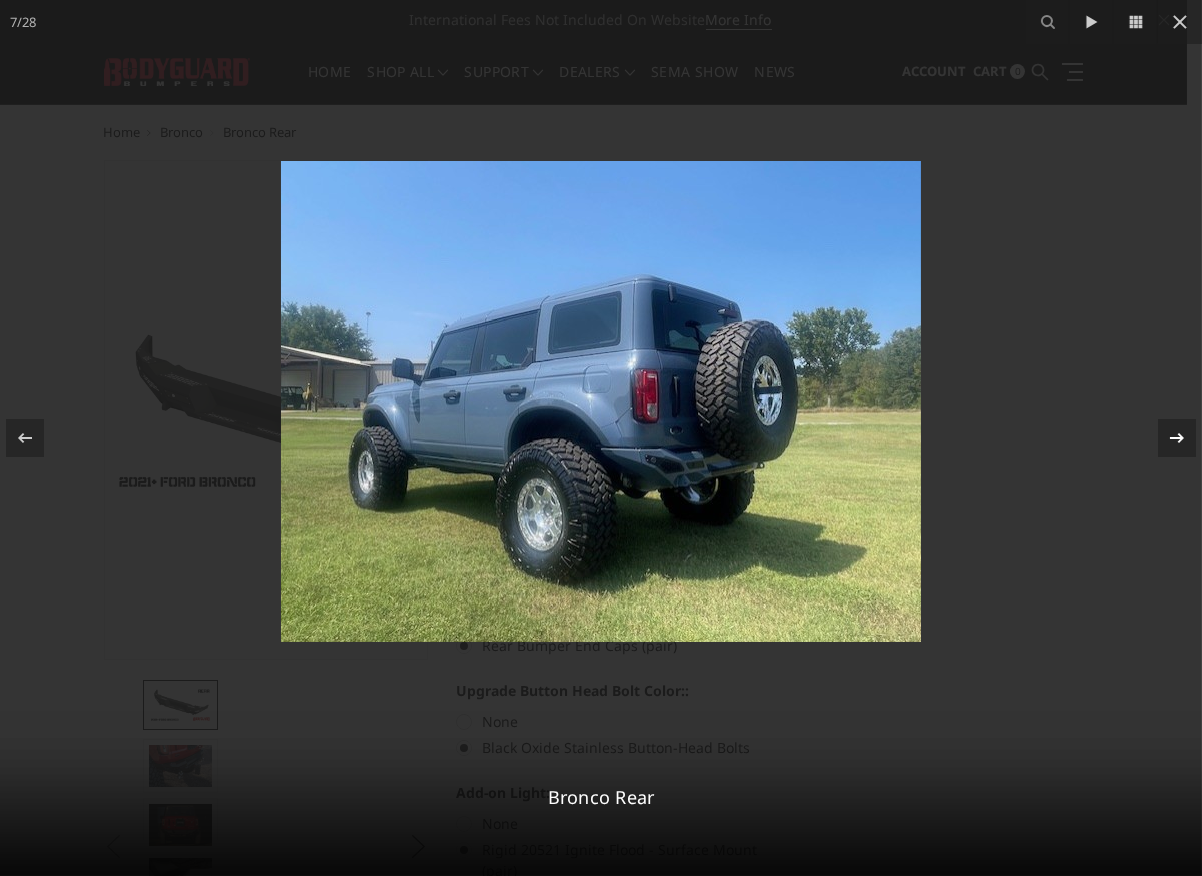 click 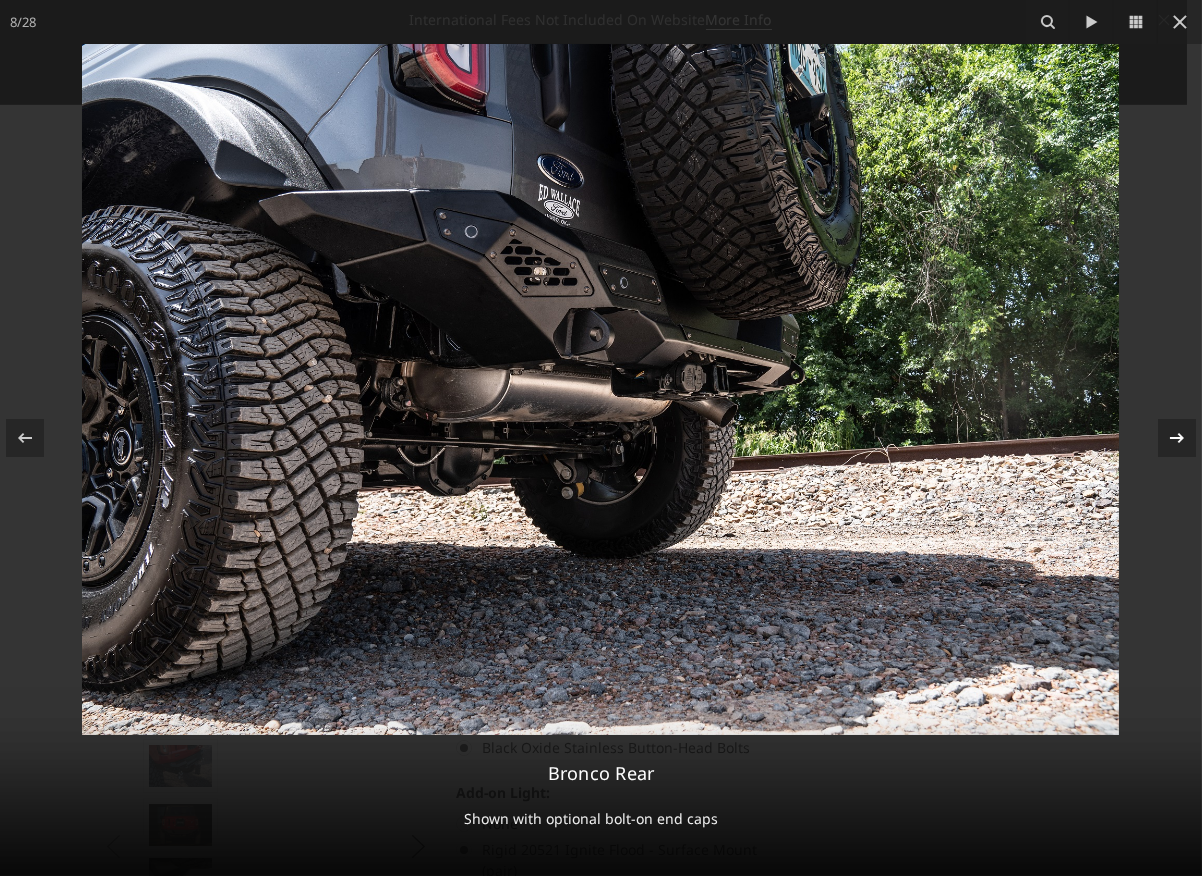 click 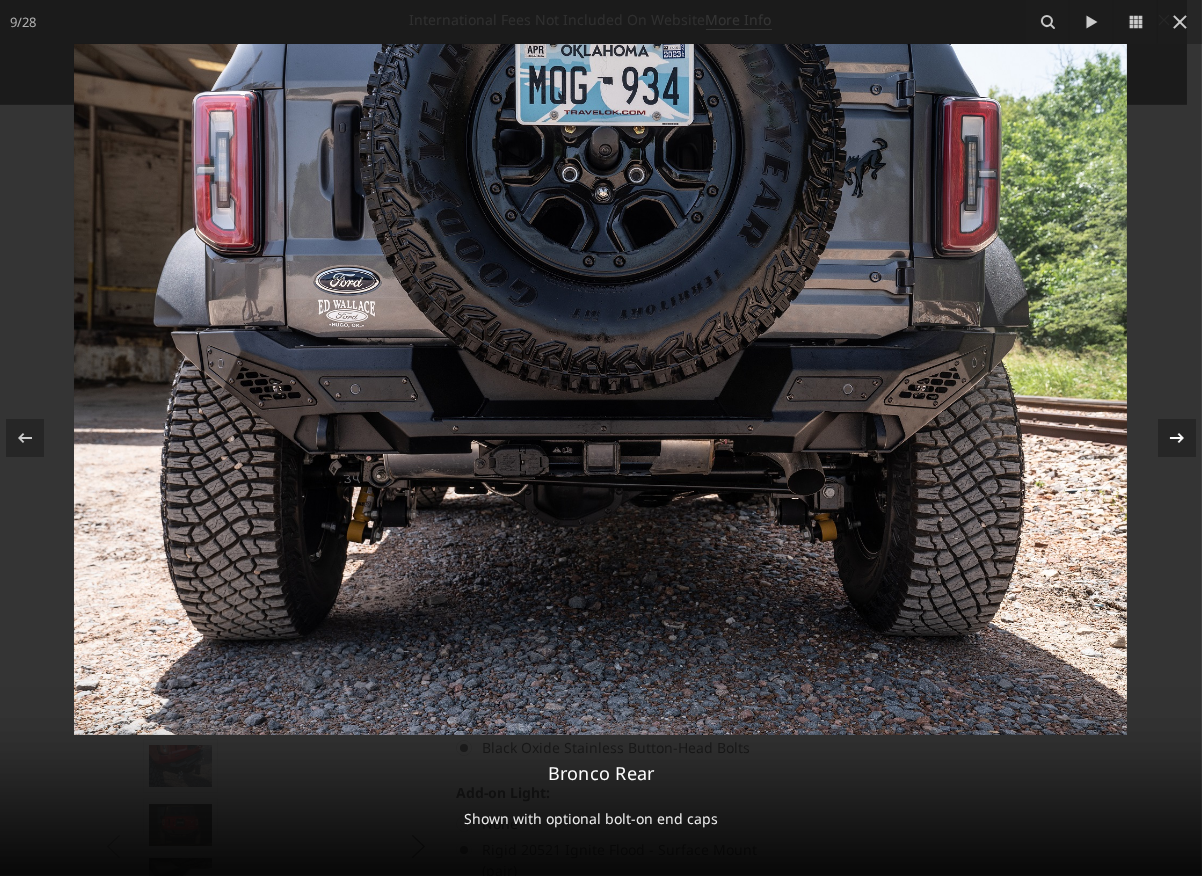 click 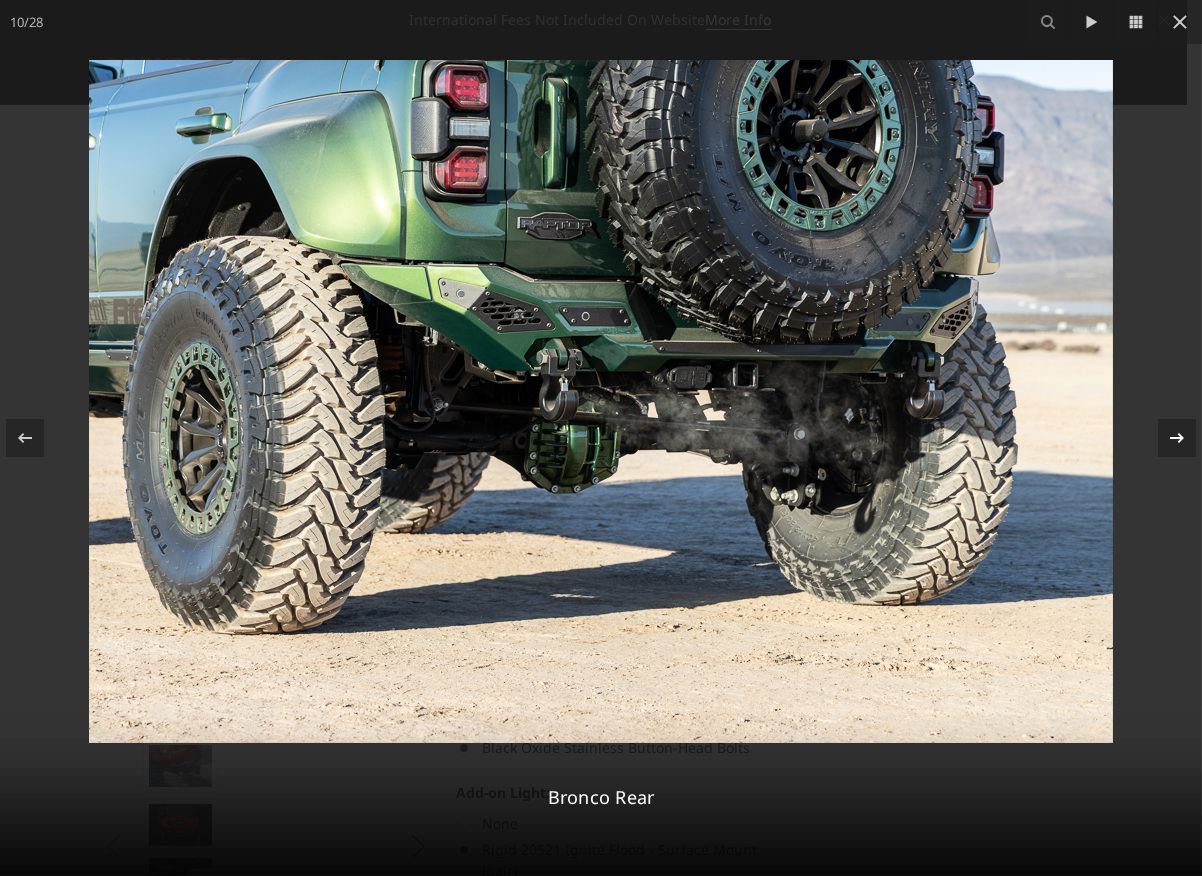 click 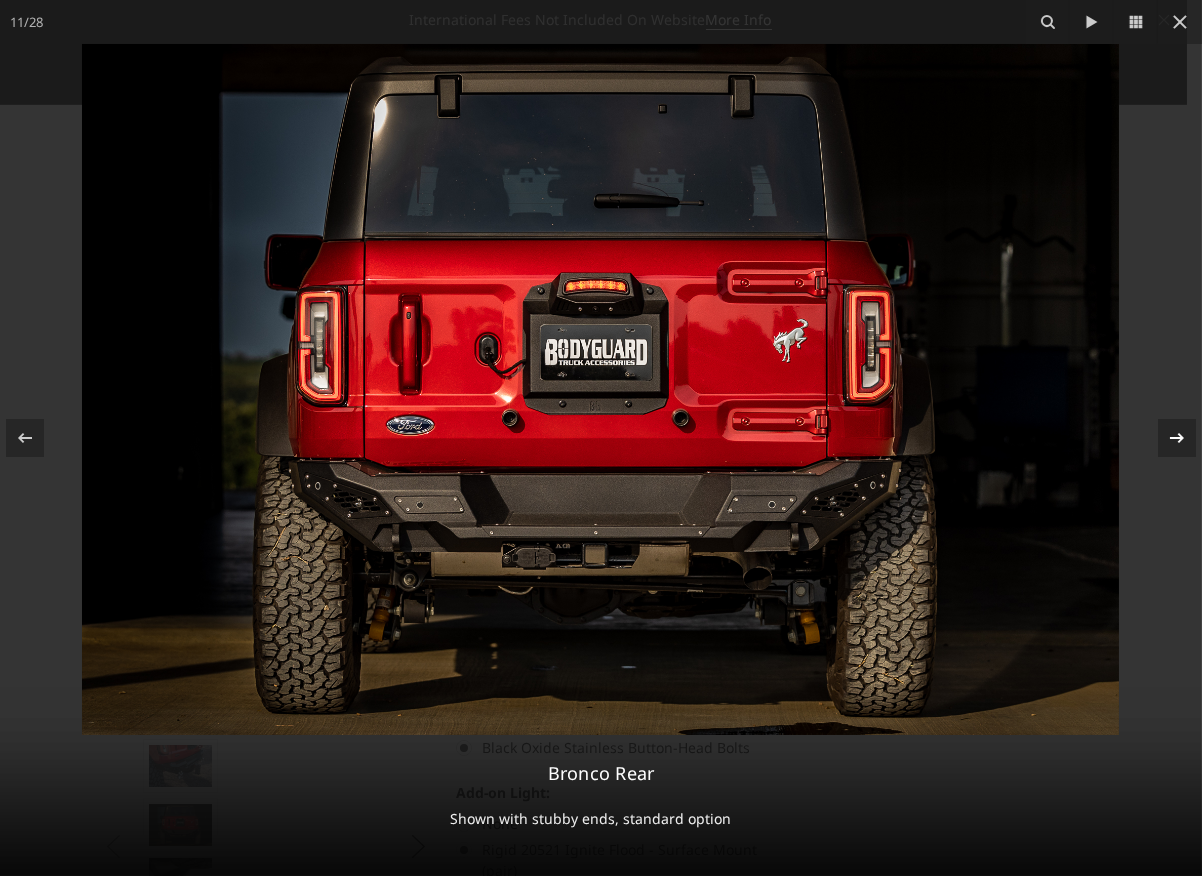 click on "11  /  28 Bronco Rear Shown with stubby ends, standard option" at bounding box center (601, 438) 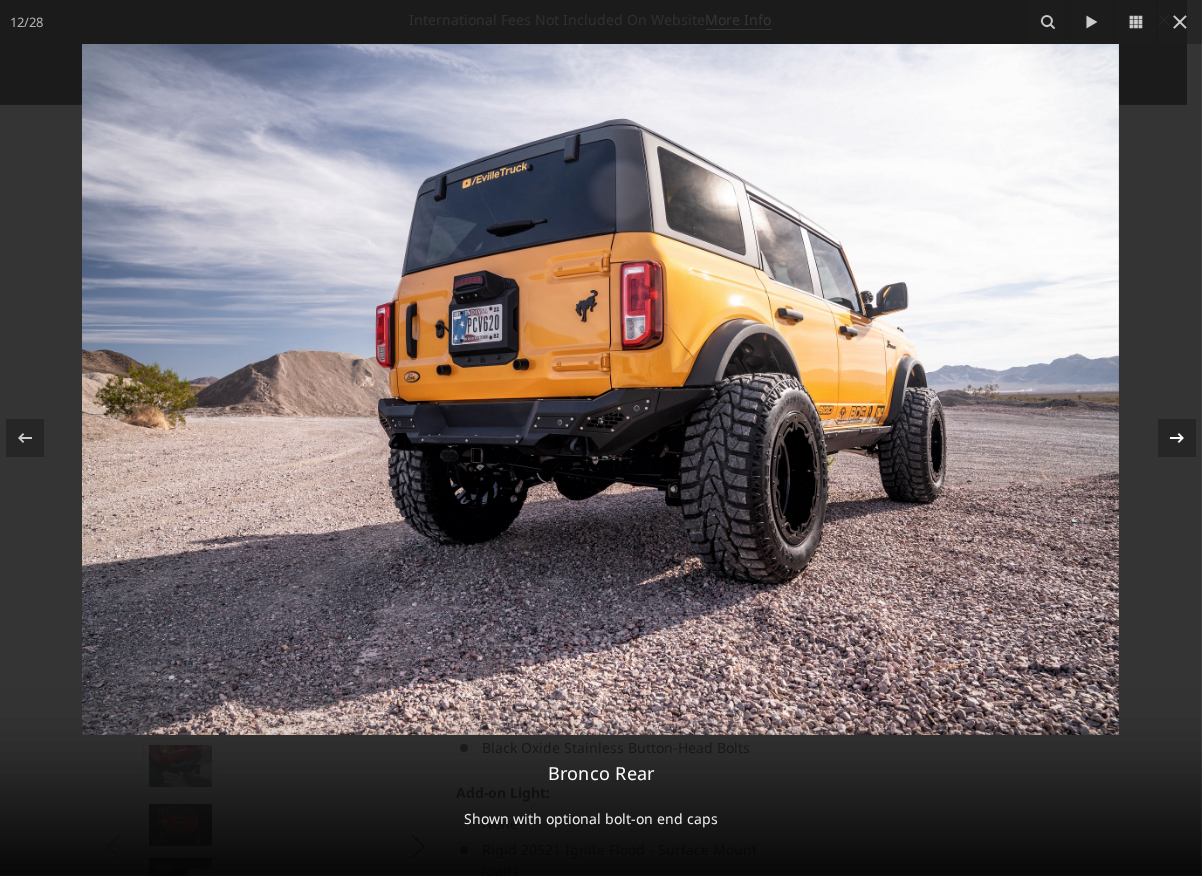 click 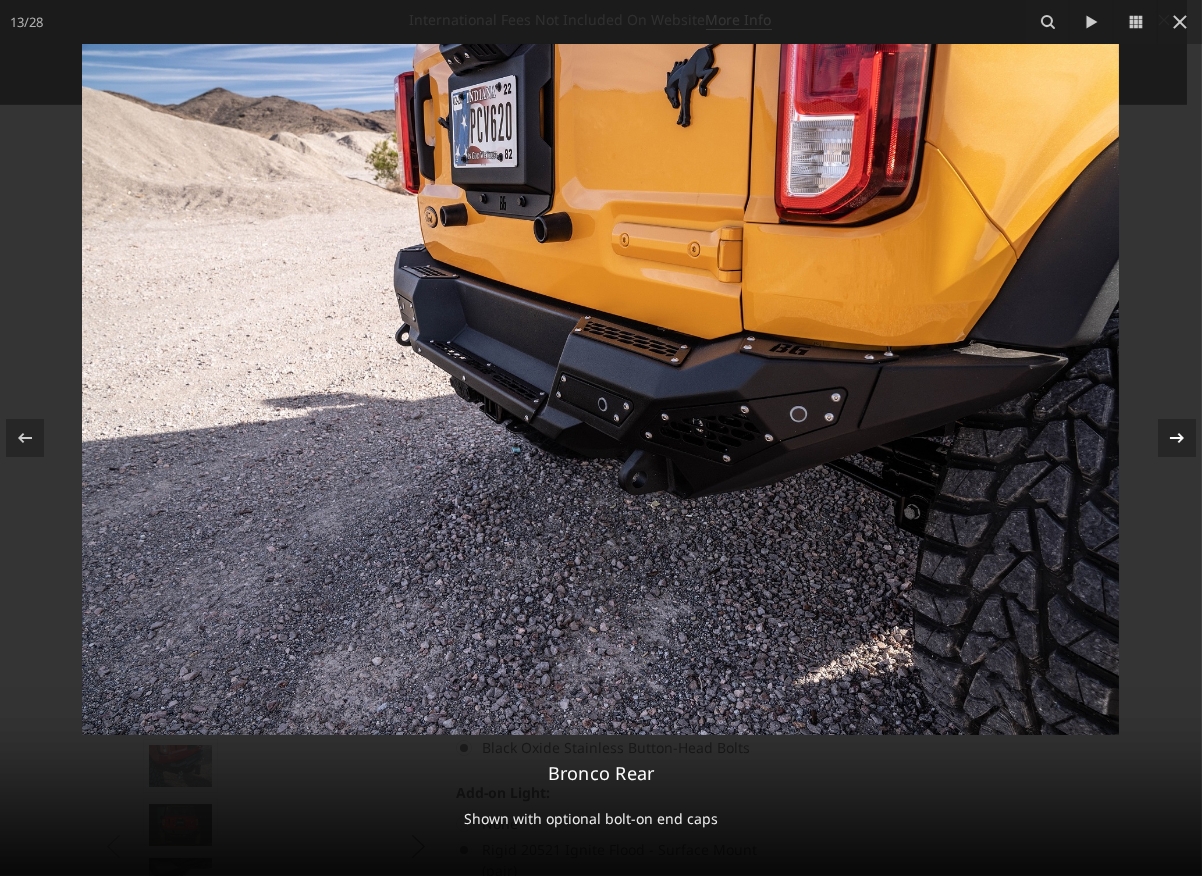 click 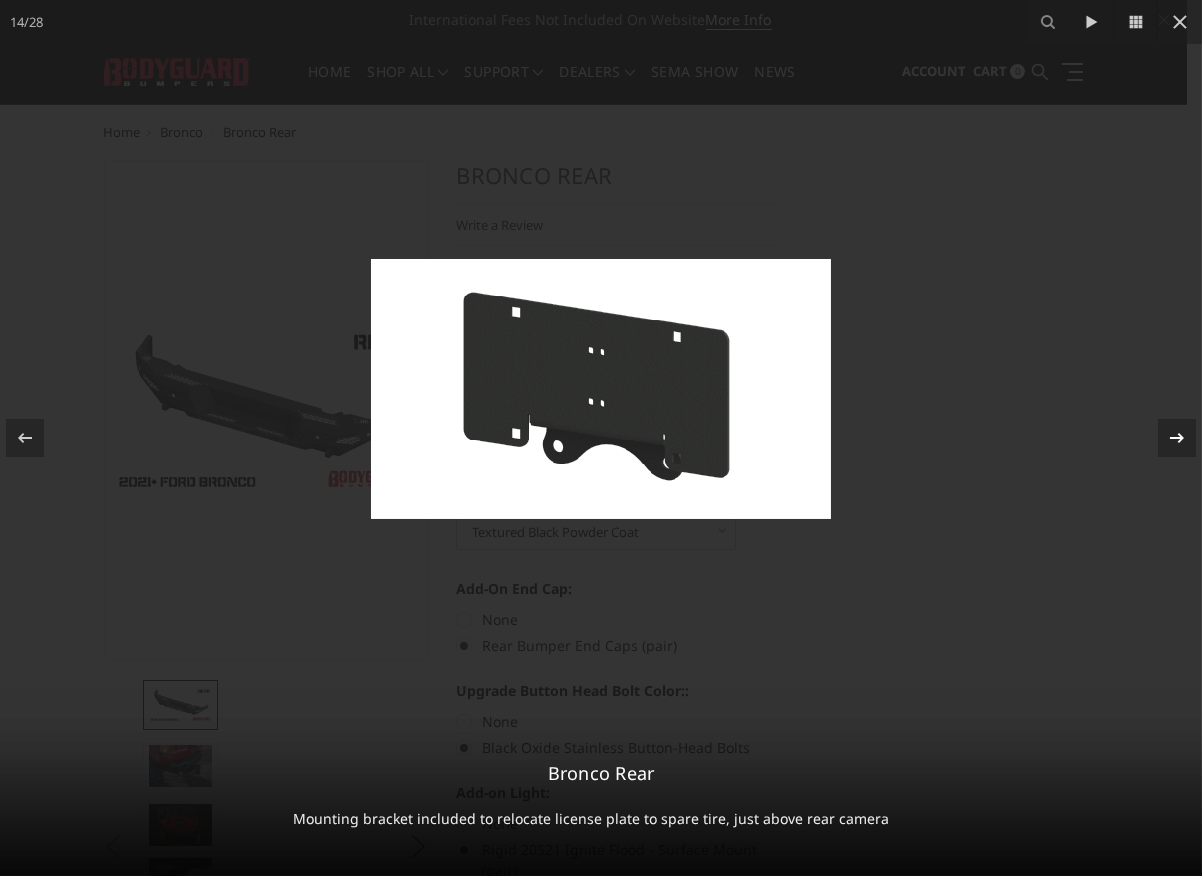 click 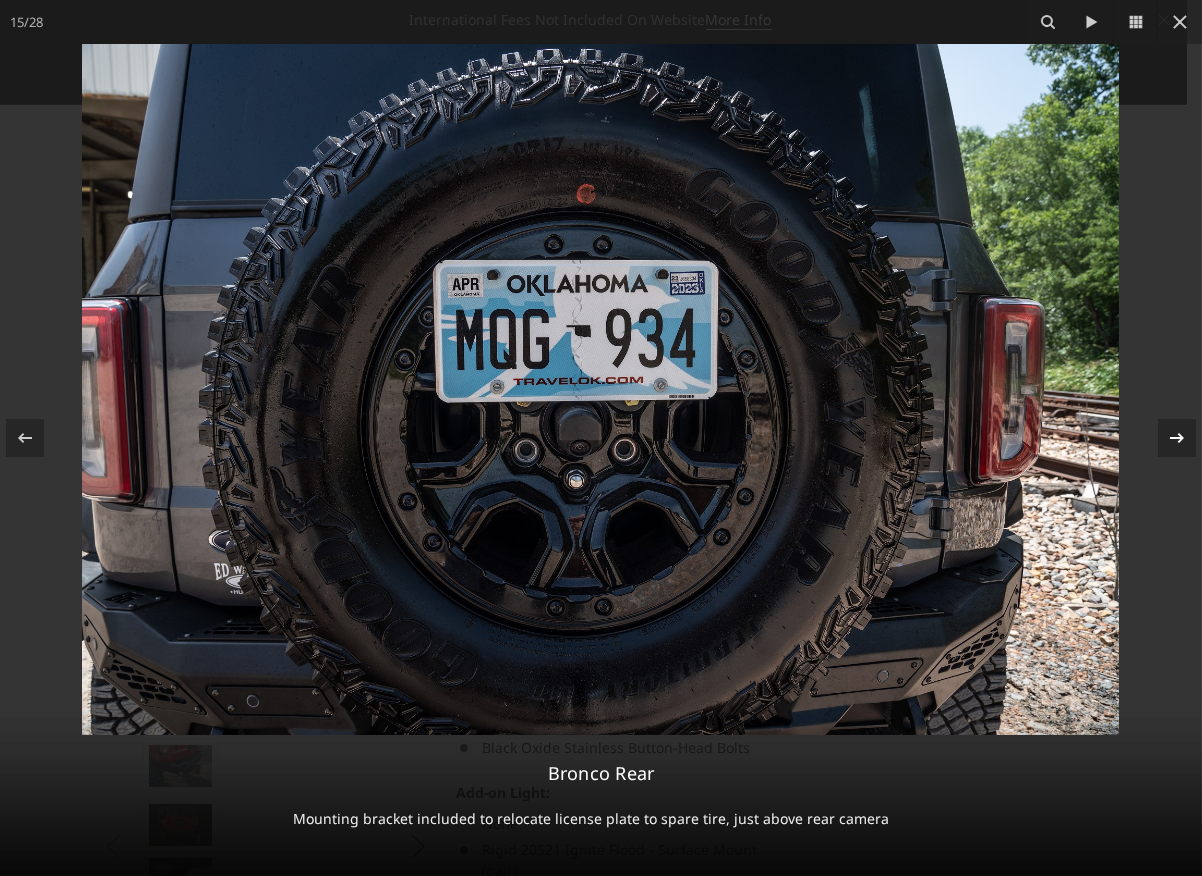 click 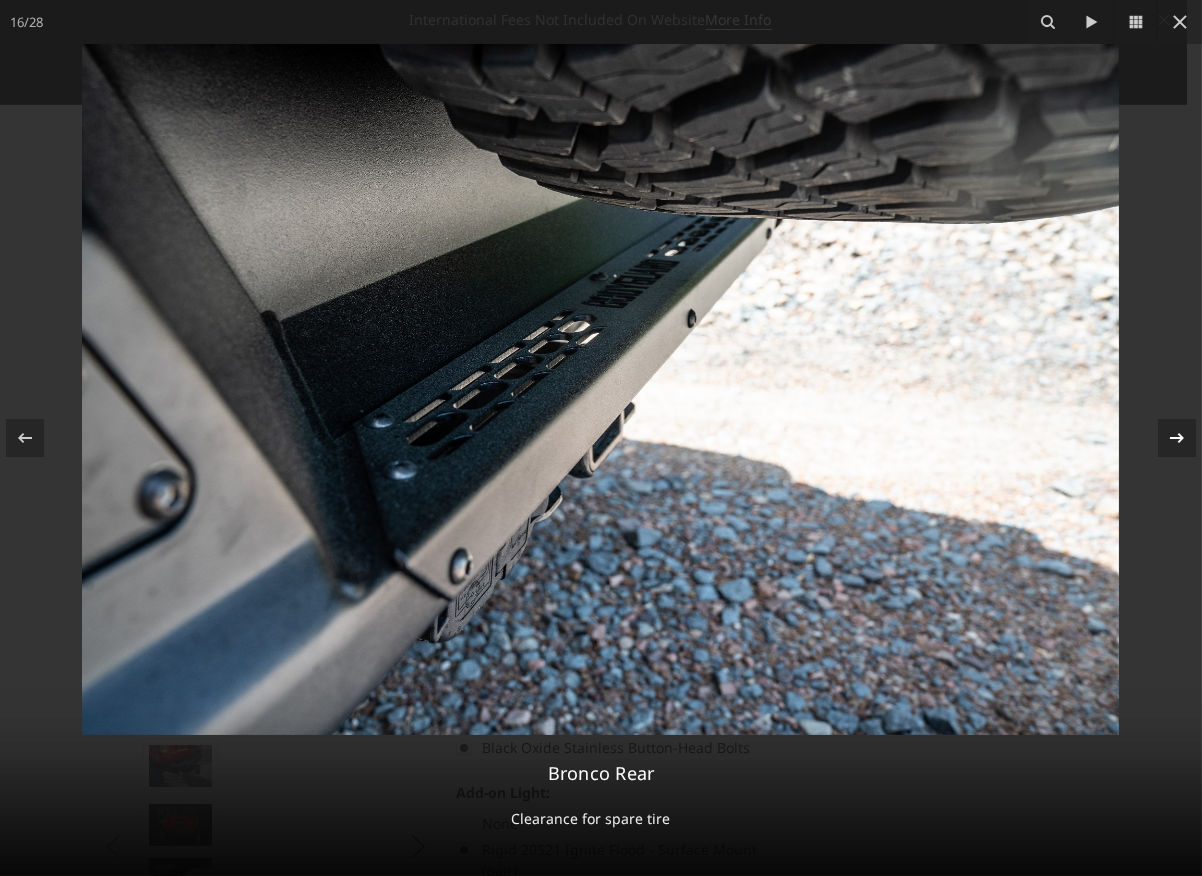 click 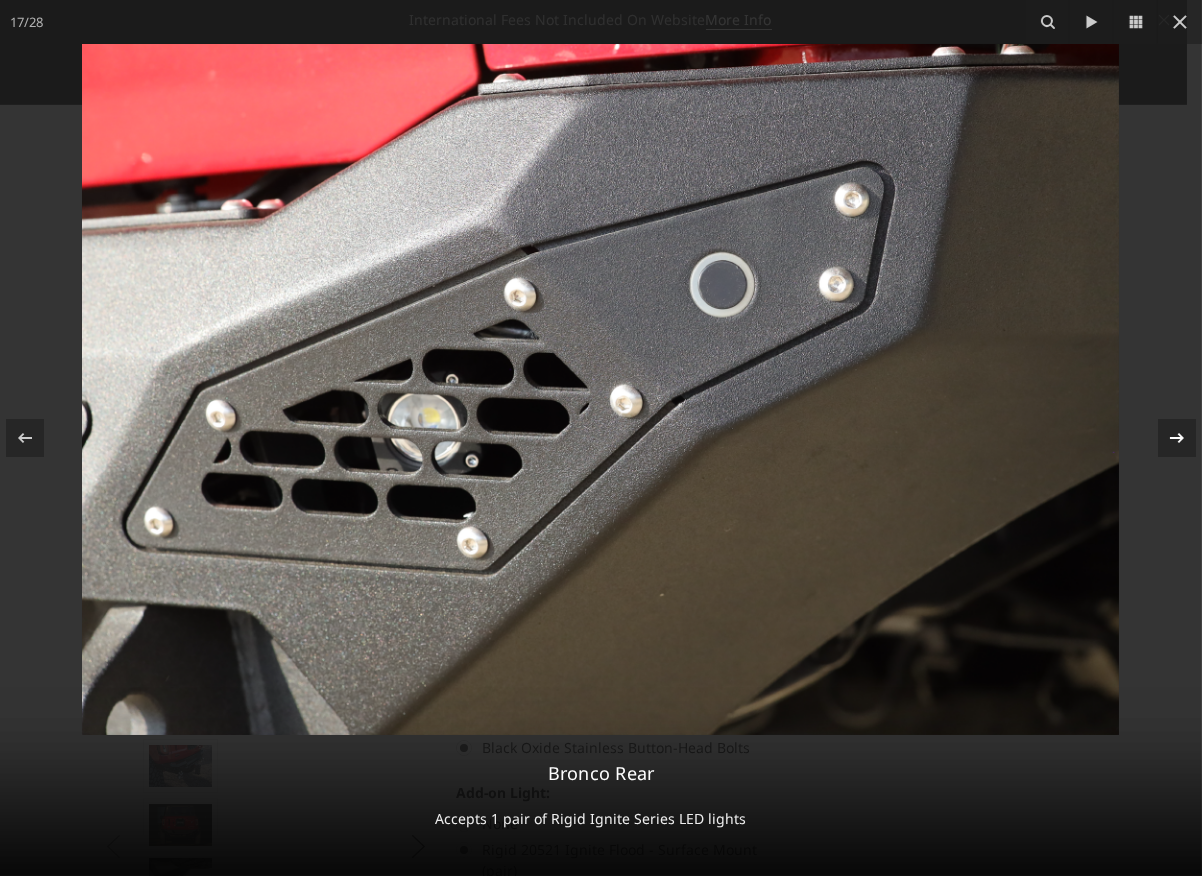 click 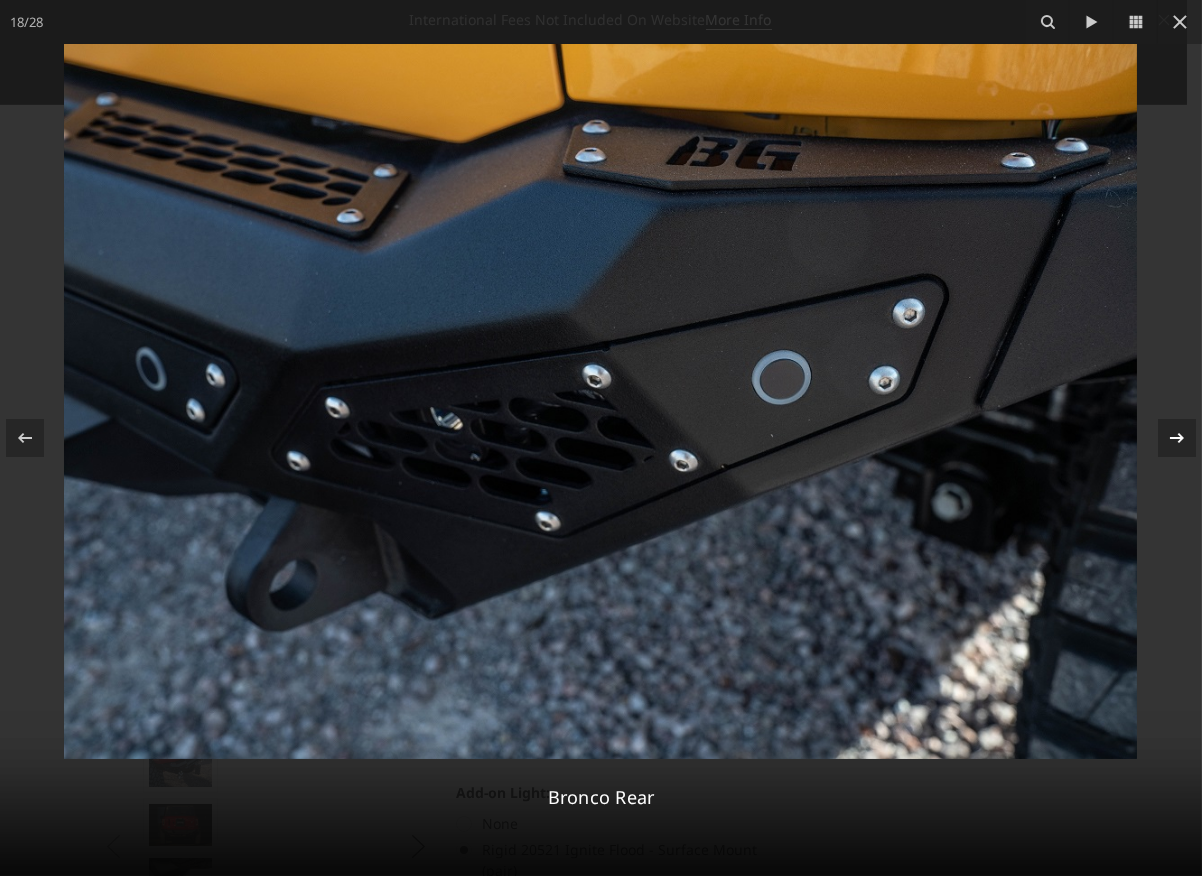 click 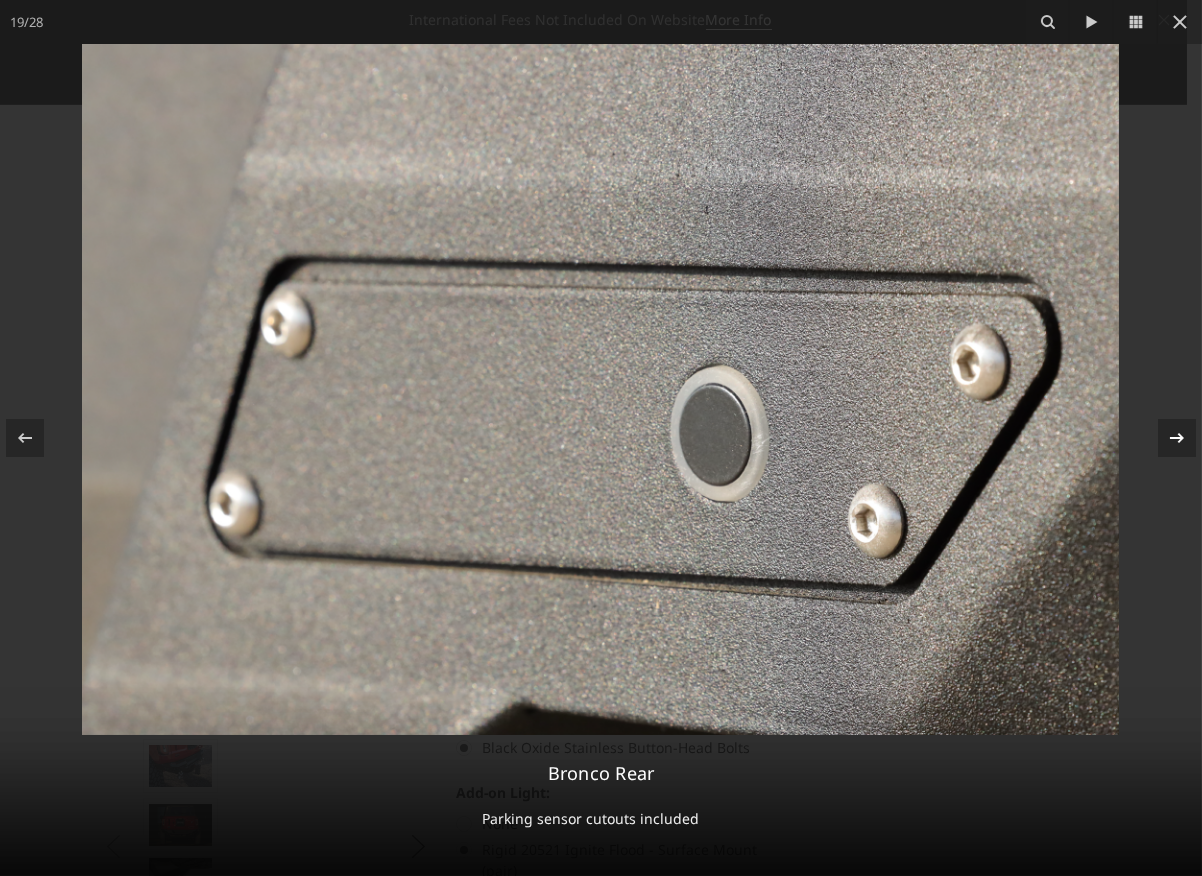 click 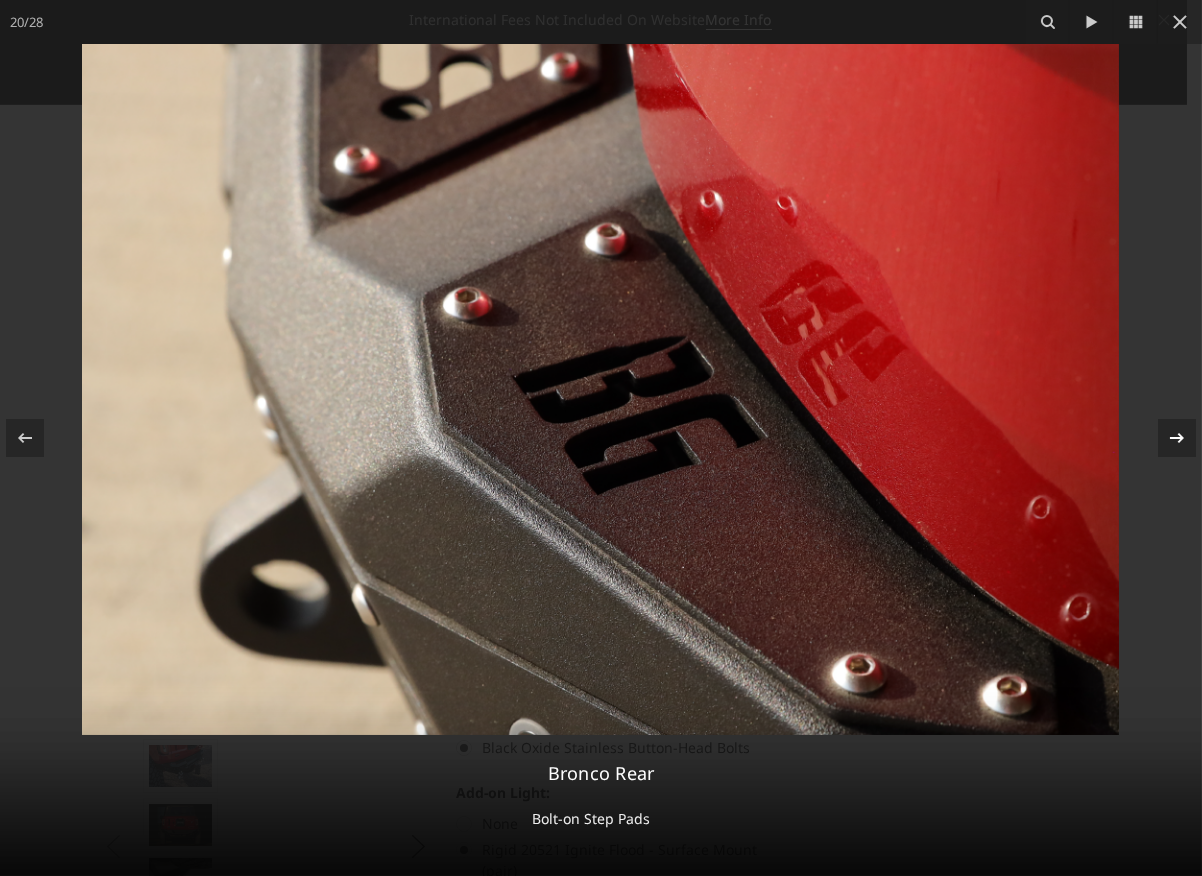 click 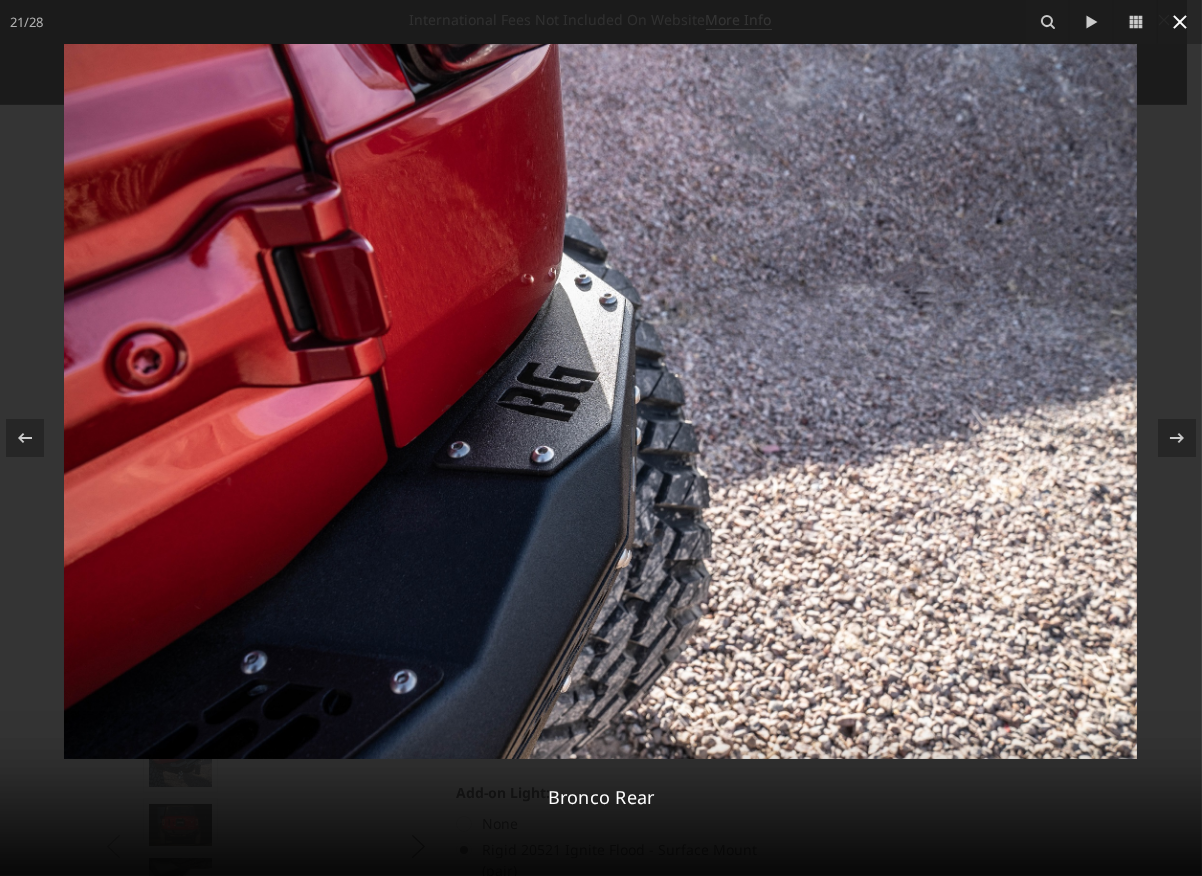 click 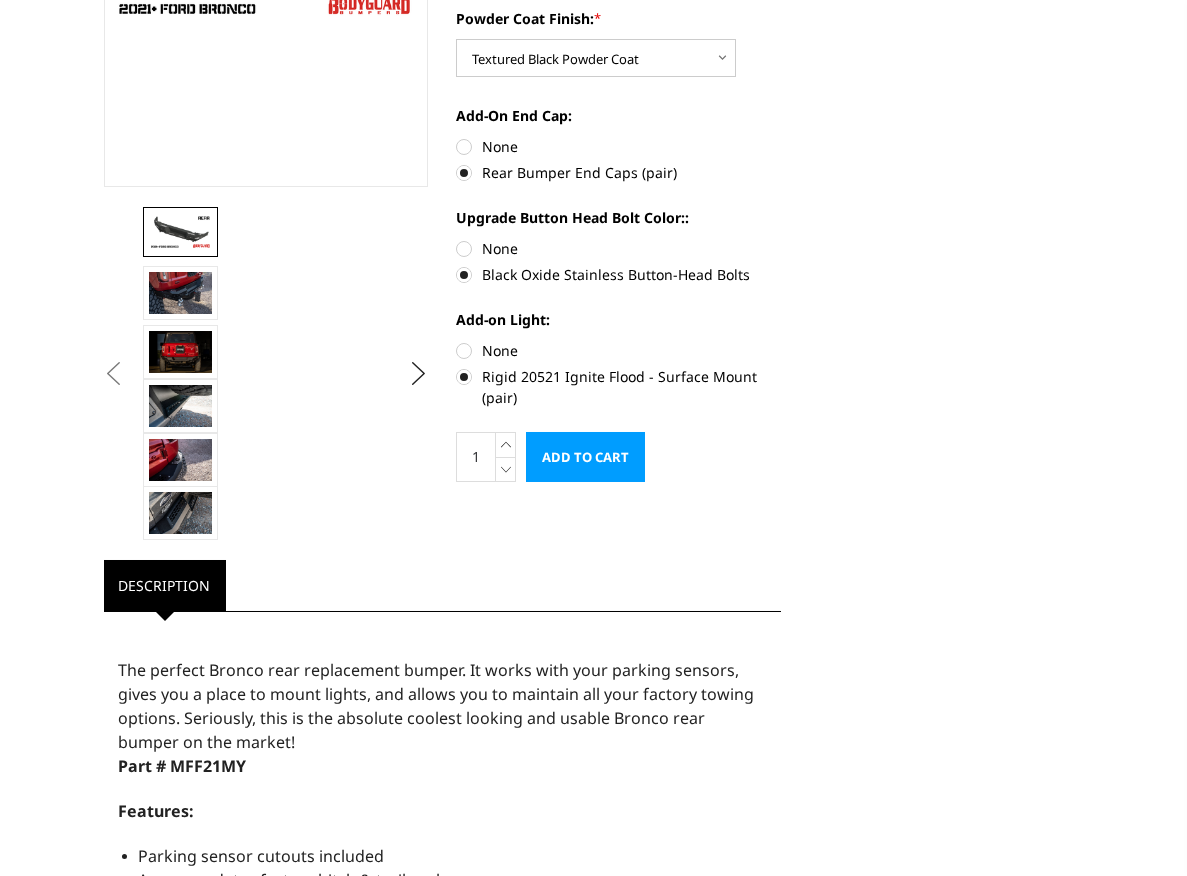 scroll, scrollTop: 0, scrollLeft: 0, axis: both 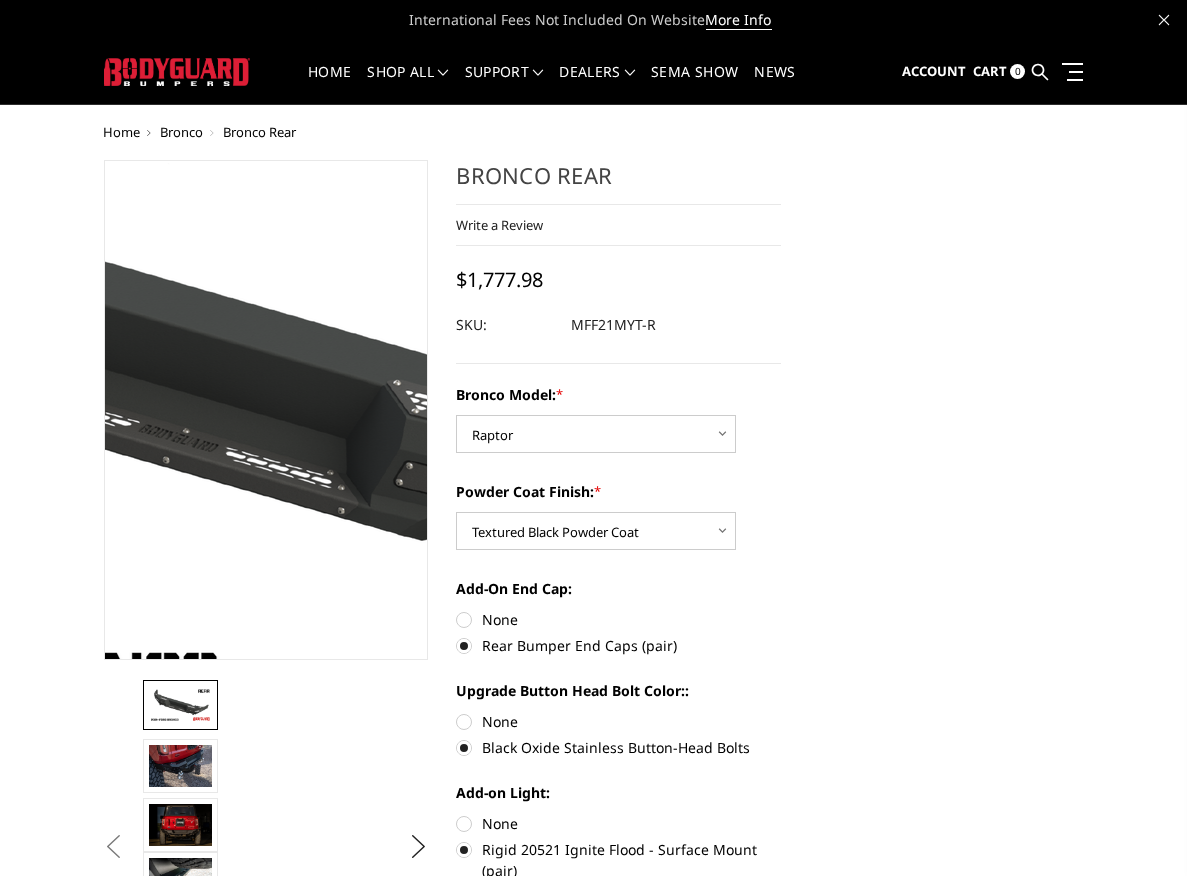 click at bounding box center (261, 378) 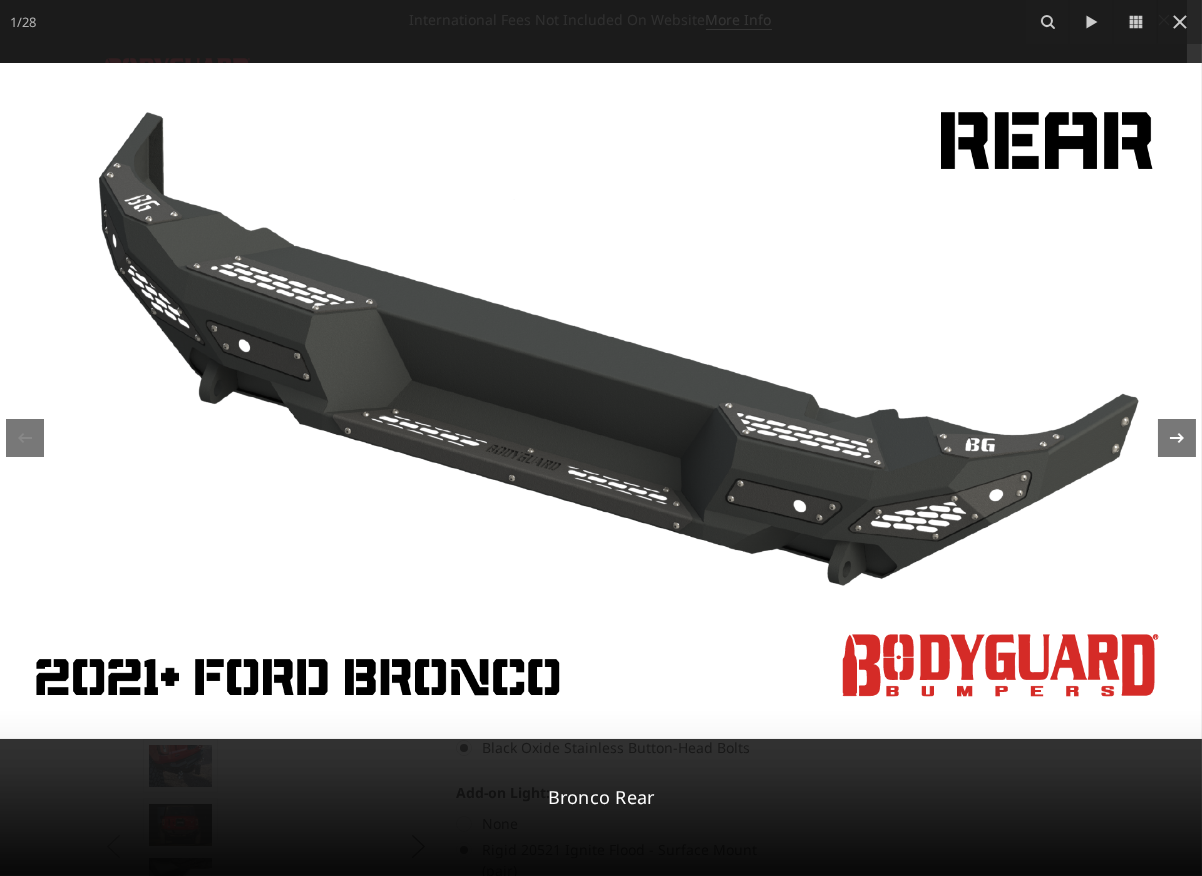 click 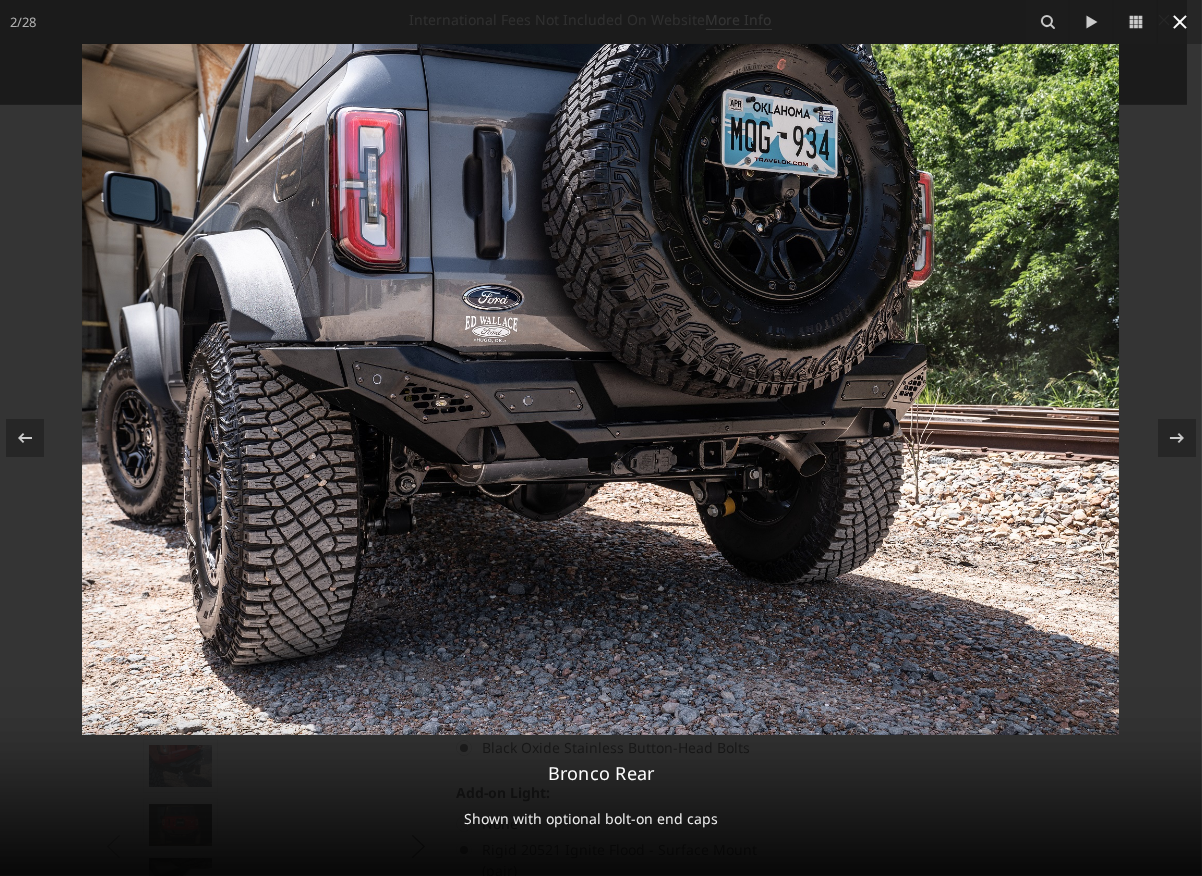 click 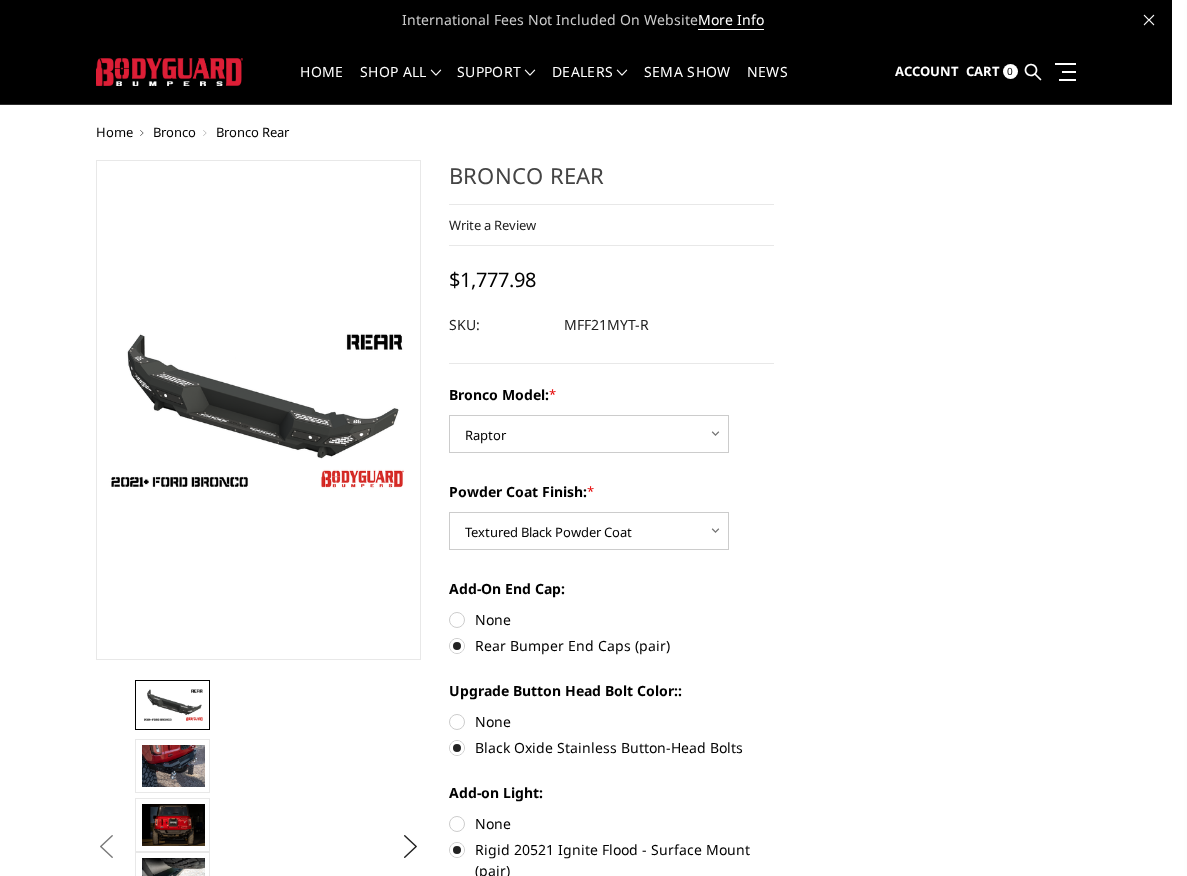 scroll, scrollTop: 0, scrollLeft: 200, axis: horizontal 